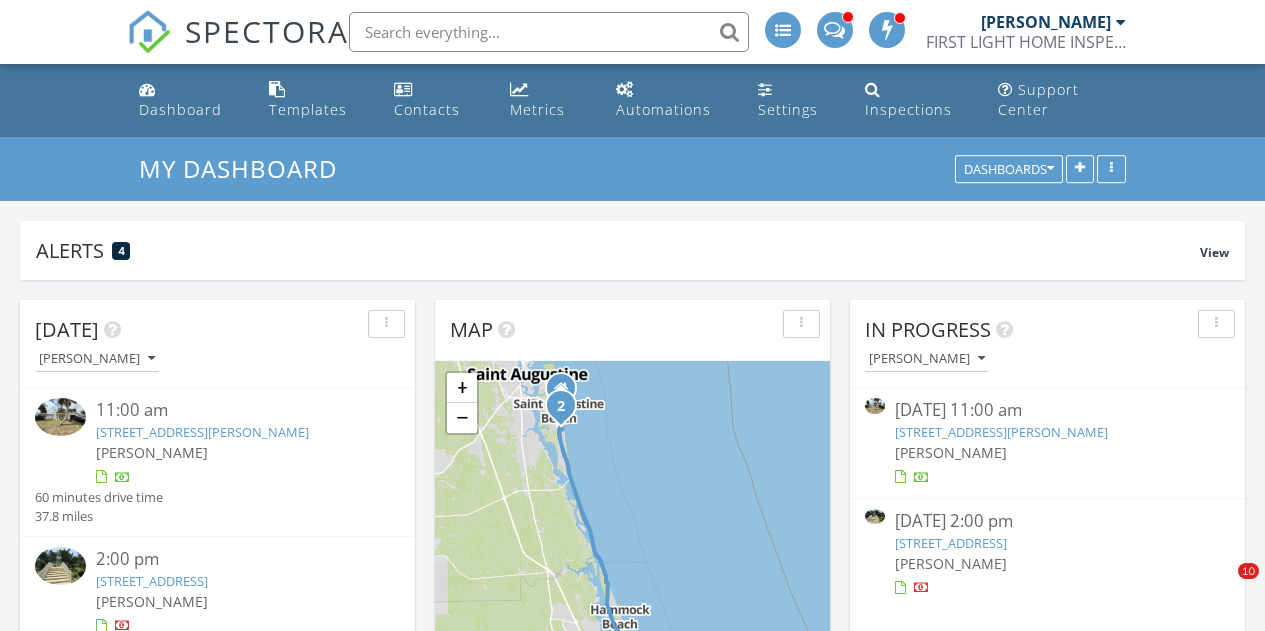 scroll, scrollTop: 1366, scrollLeft: 0, axis: vertical 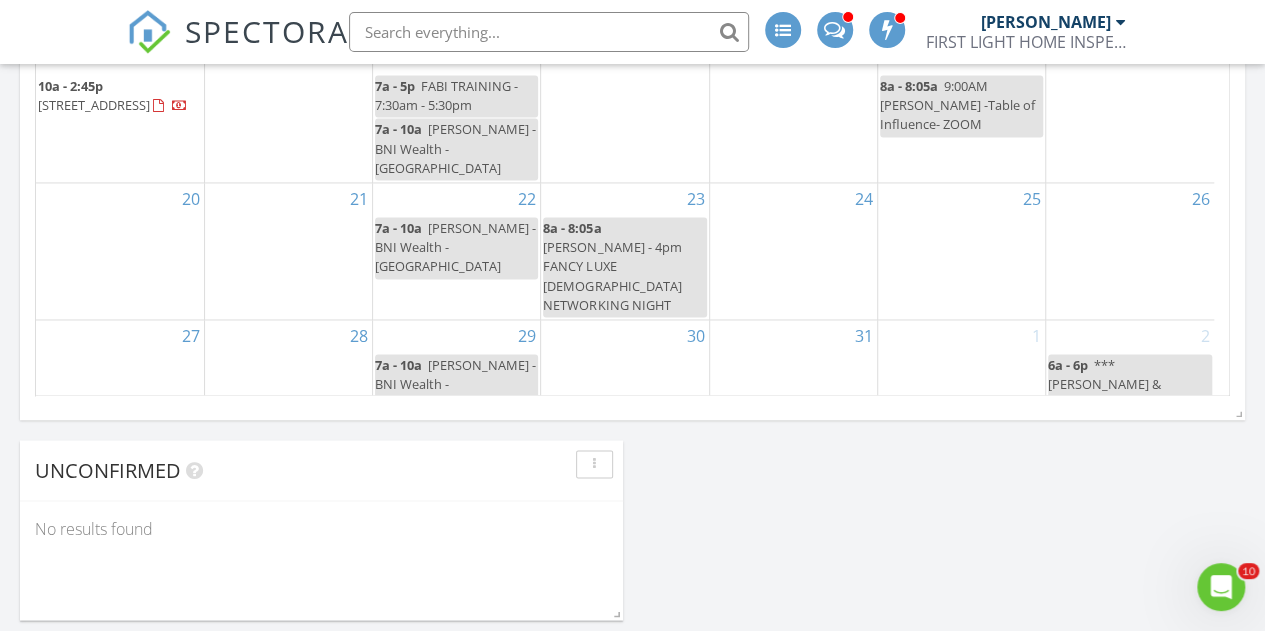 click on "23
8a - 8:05a
Jennifer - 4pm FANCY LUXE LADIES NETWORKING NIGHT" at bounding box center [624, 251] 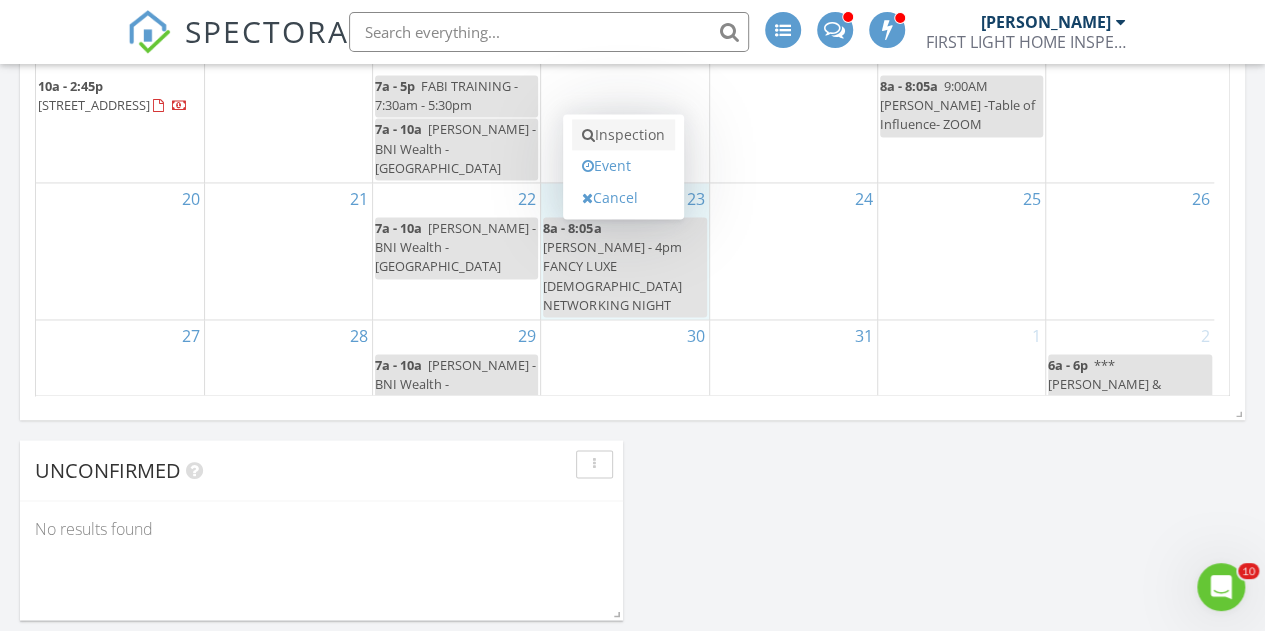 click on "Inspection" at bounding box center [623, 135] 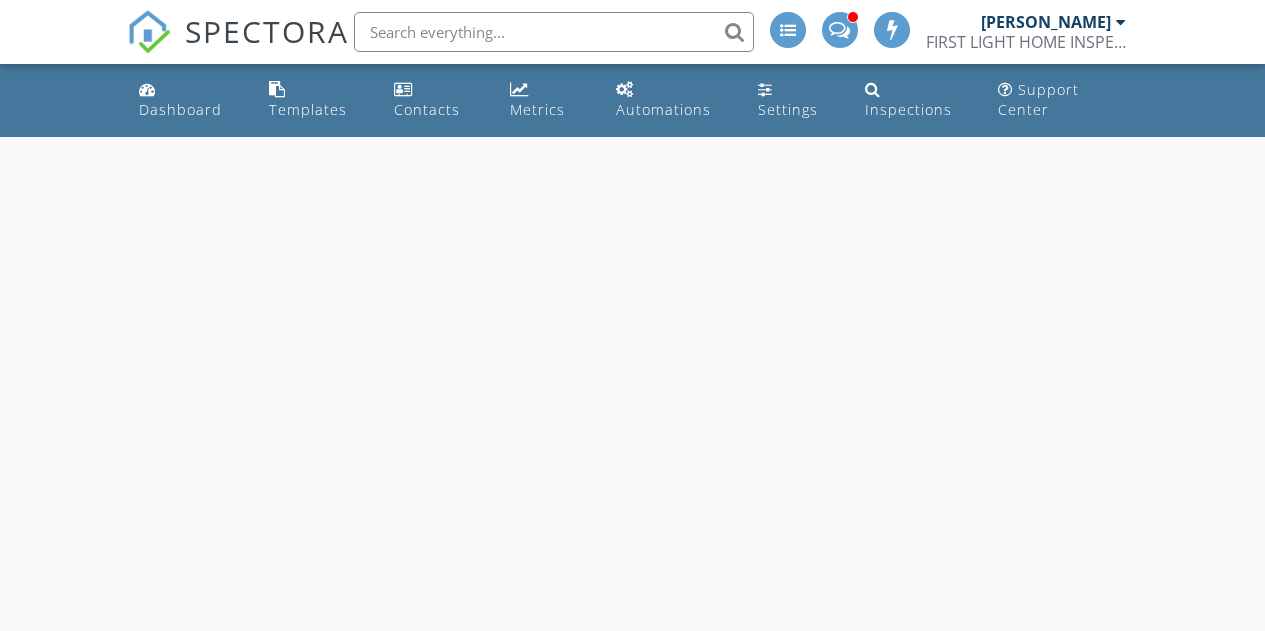 scroll, scrollTop: 0, scrollLeft: 0, axis: both 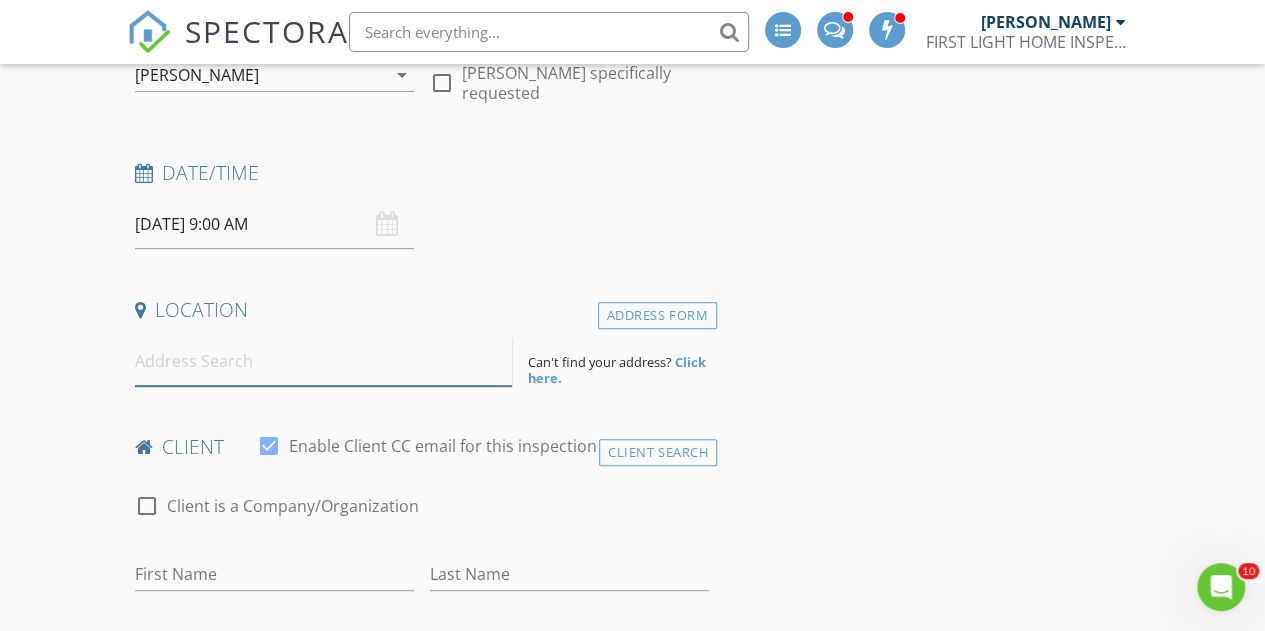 click at bounding box center (324, 361) 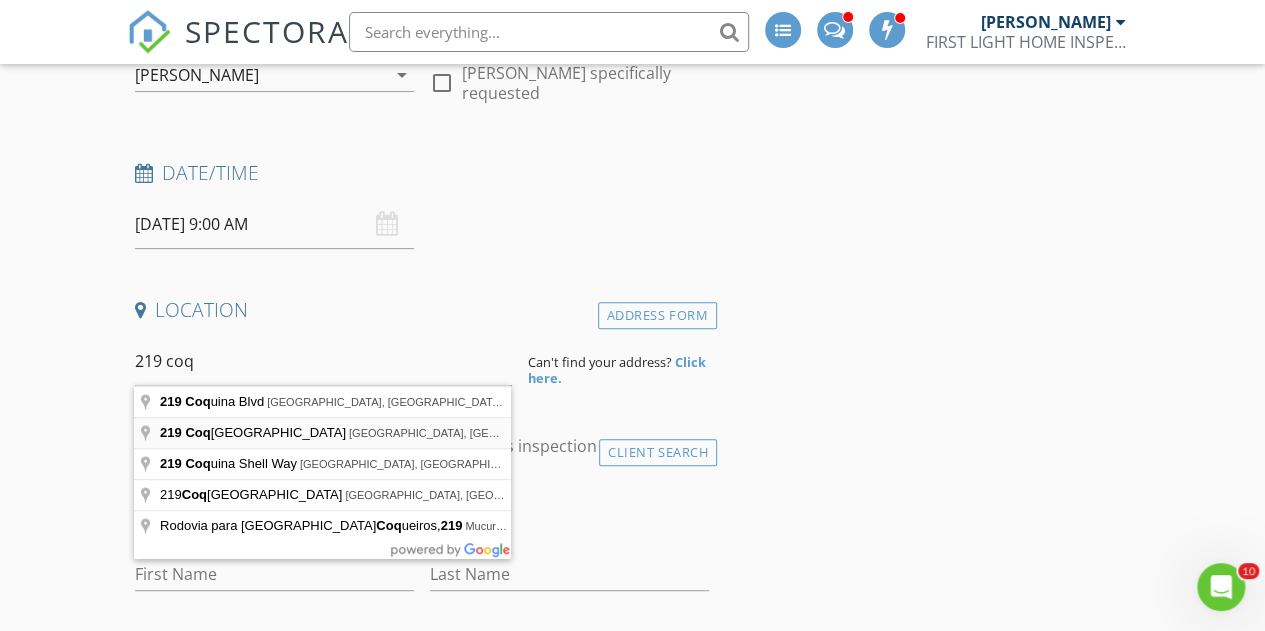 type on "[STREET_ADDRESS]" 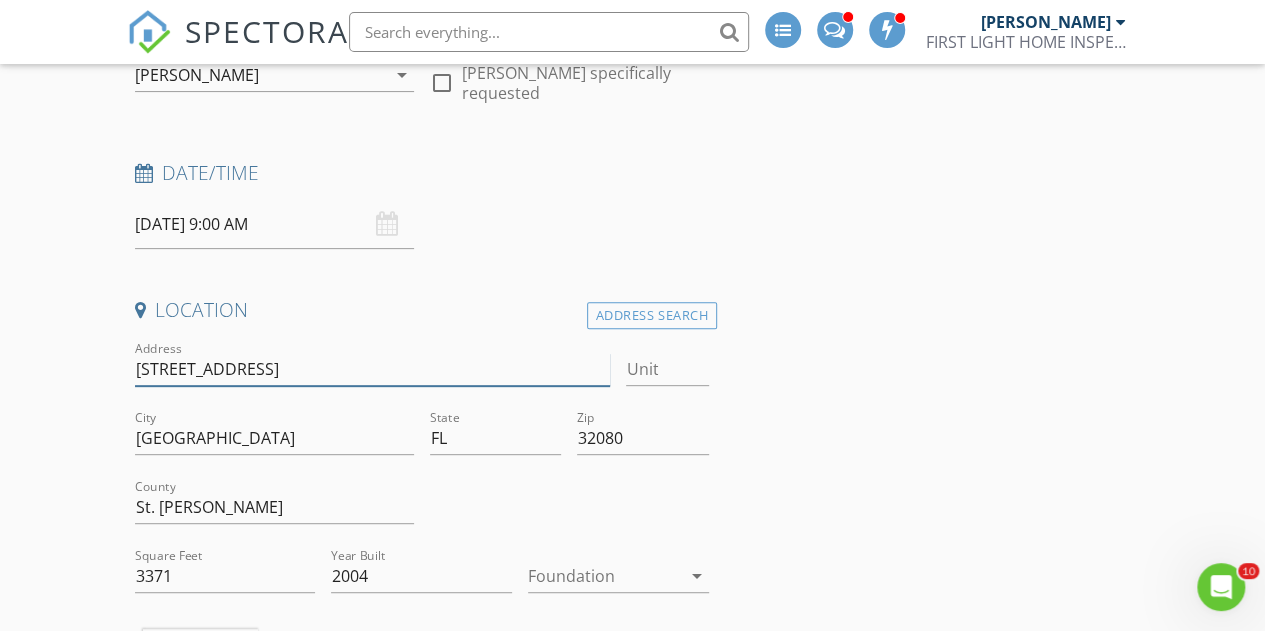 click on "[STREET_ADDRESS]" at bounding box center (373, 369) 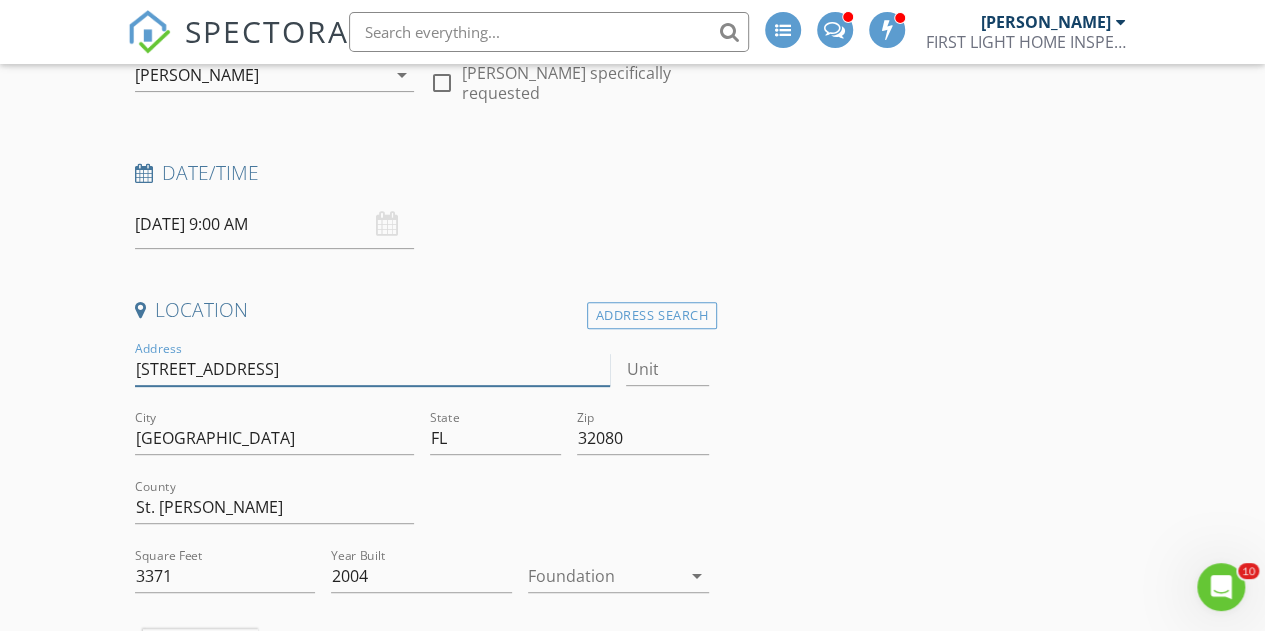 click on "[STREET_ADDRESS]" at bounding box center [373, 369] 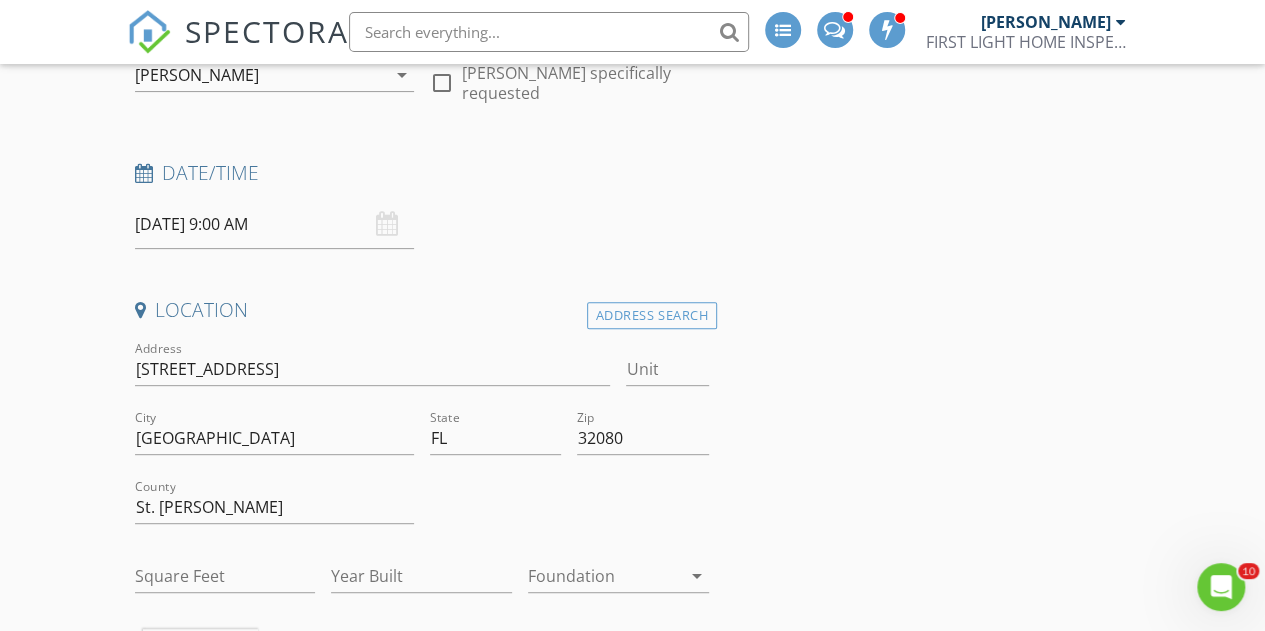 type on "3371" 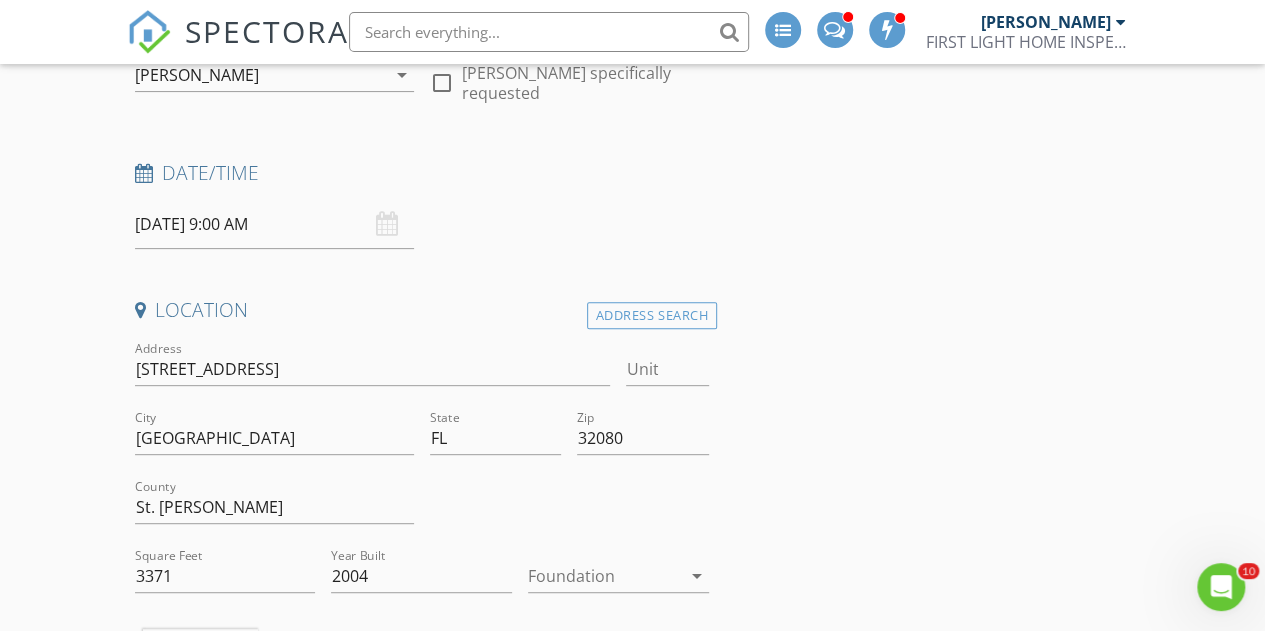 click on "New Inspection
INSPECTOR(S)
check_box   [PERSON_NAME]   PRIMARY   [PERSON_NAME] arrow_drop_down   check_box_outline_blank [PERSON_NAME] specifically requested
Date/Time
[DATE] 9:00 AM
Location
Address Search       Address [STREET_ADDRESS][US_STATE]   County St. [PERSON_NAME]     Square Feet 3371   Year Built 2004   Foundation arrow_drop_down     [PERSON_NAME]     3.5 miles     (8 minutes)
client
check_box Enable Client CC email for this inspection   Client Search     check_box_outline_blank Client is a Company/Organization     First Name   Last Name   Email   CC Email   Phone   Address   City   State   Zip     Tags         Notes   Private Notes
ADD ADDITIONAL client
SERVICES
check_box_outline_blank   Residential Inspection" at bounding box center [632, 2114] 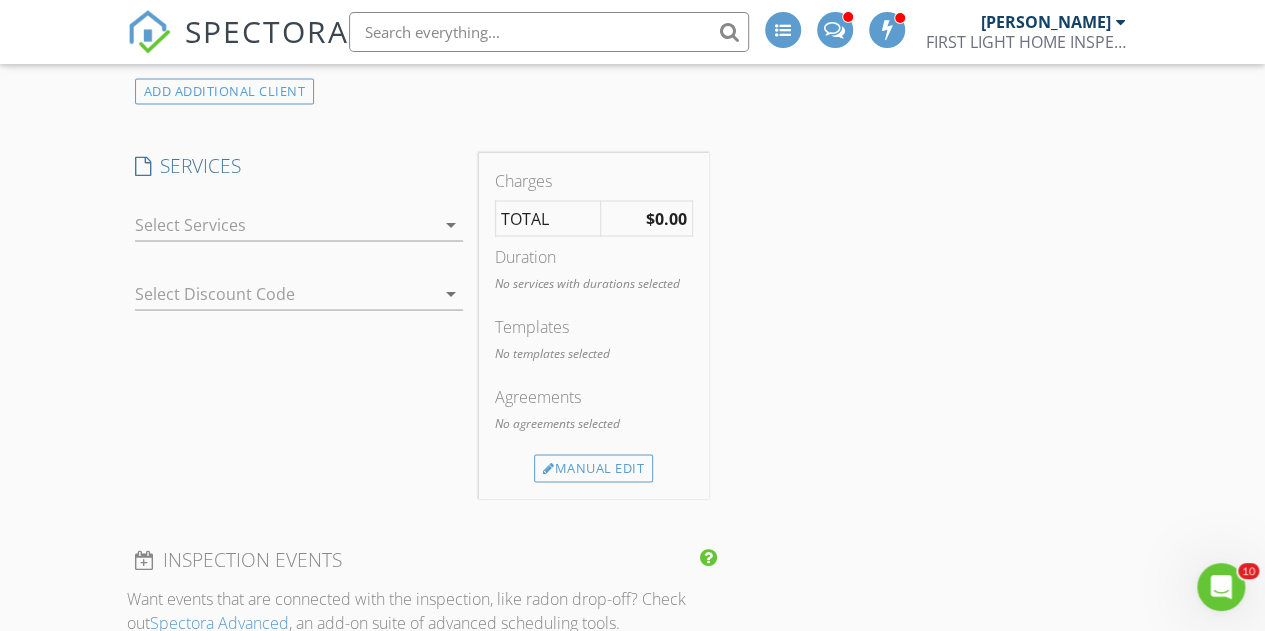 scroll, scrollTop: 1766, scrollLeft: 0, axis: vertical 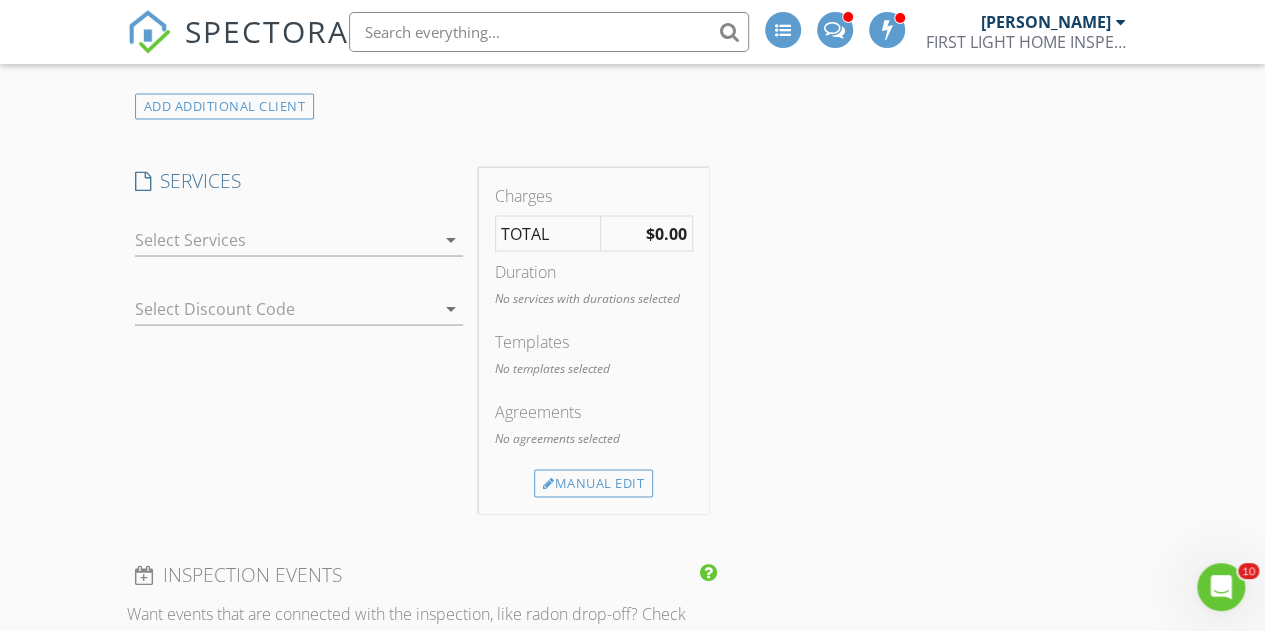 click at bounding box center [285, 239] 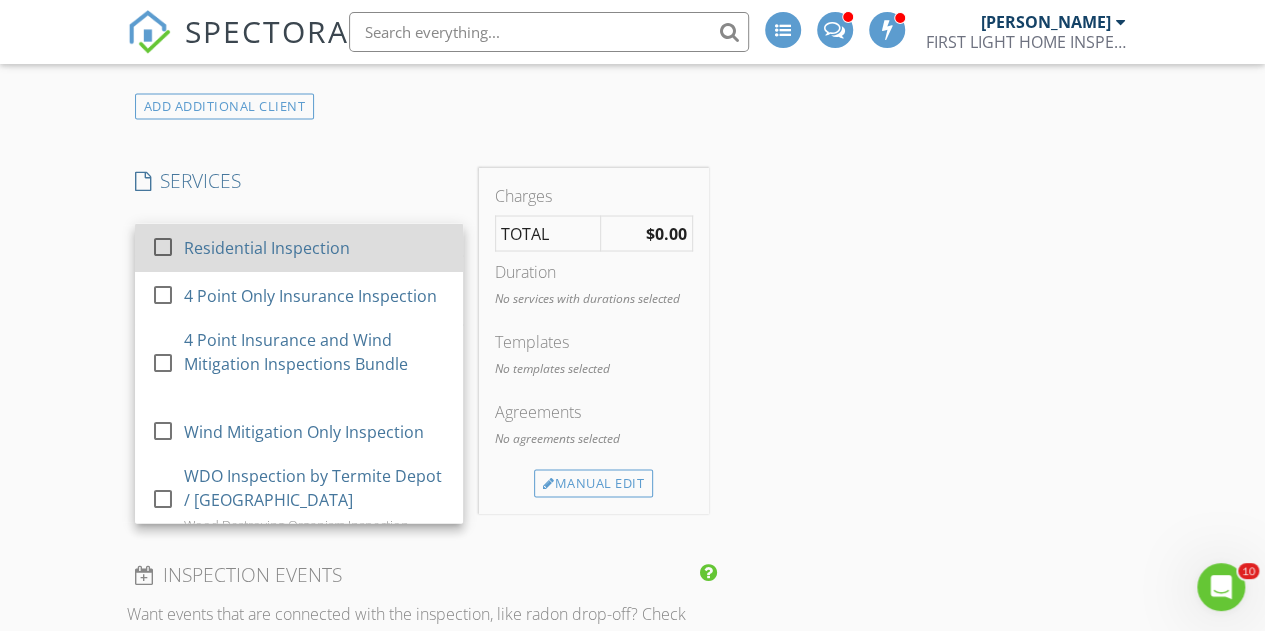 click on "Residential Inspection" at bounding box center [314, 247] 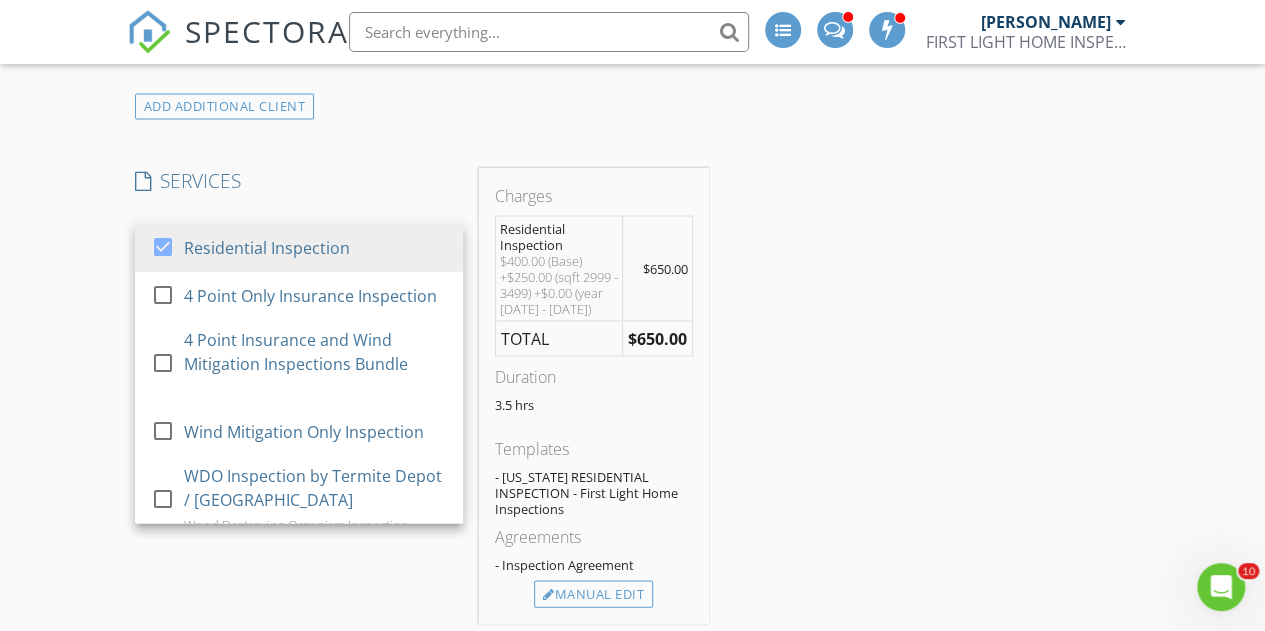 click on "INSPECTOR(S)
check_box   [PERSON_NAME]   PRIMARY   [PERSON_NAME] arrow_drop_down   check_box_outline_blank [PERSON_NAME] specifically requested
Date/Time
[DATE] 9:00 AM
Location
Address Search       Address [STREET_ADDRESS][US_STATE]   County St. [PERSON_NAME]     Square Feet 3371   Year Built 2004   Foundation arrow_drop_down     [PERSON_NAME]     3.5 miles     (8 minutes)
client
check_box Enable Client CC email for this inspection   Client Search     check_box_outline_blank Client is a Company/Organization     First Name   Last Name   Email   CC Email   Phone   Address   City   State   Zip     Tags         Notes   Private Notes
ADD ADDITIONAL client
SERVICES
check_box   Residential Inspection   check_box_outline_blank" at bounding box center [633, 688] 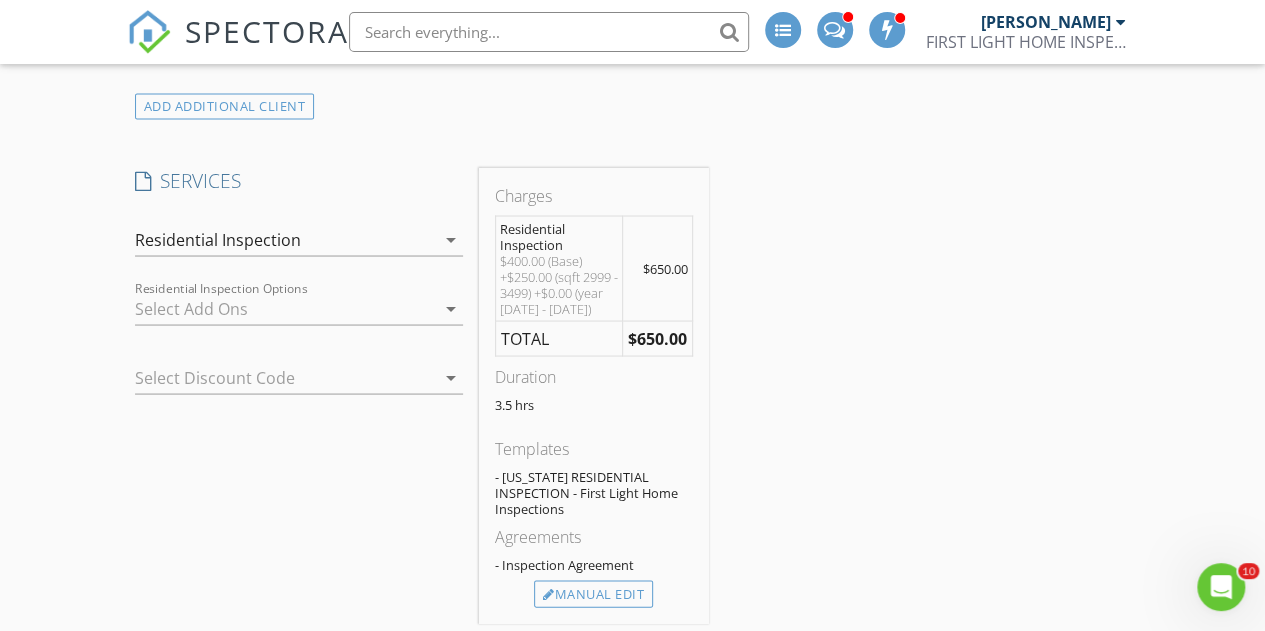 click on "arrow_drop_down" at bounding box center [451, 308] 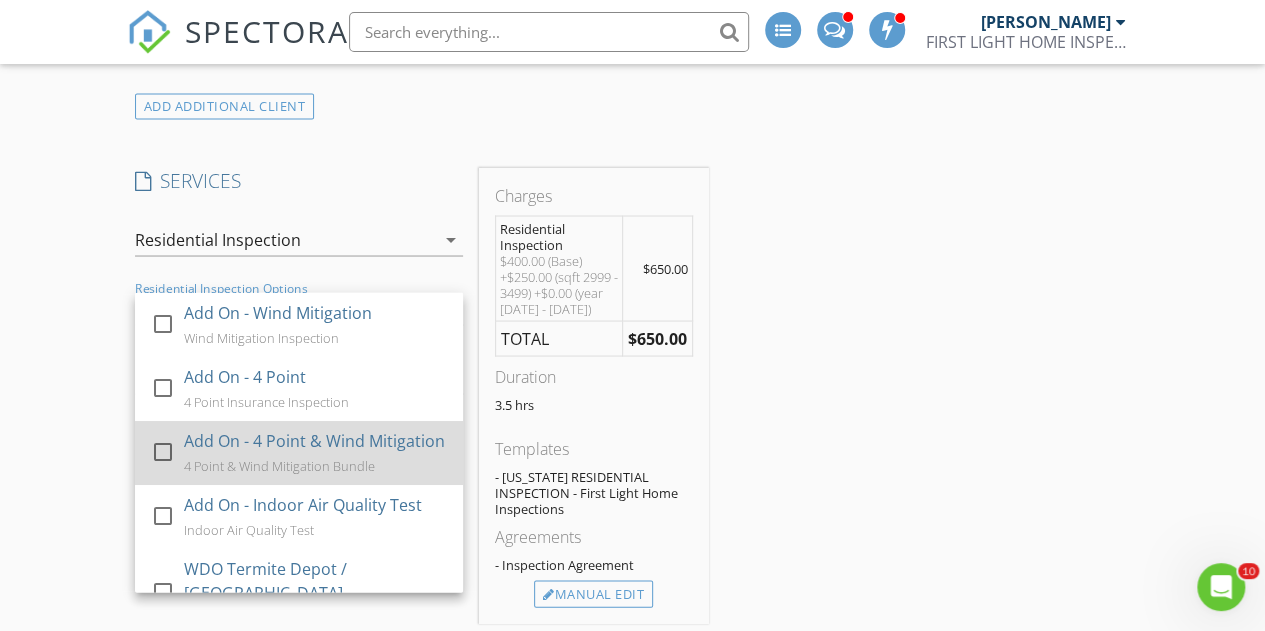 click on "Add On - 4 Point & Wind Mitigation" at bounding box center [313, 440] 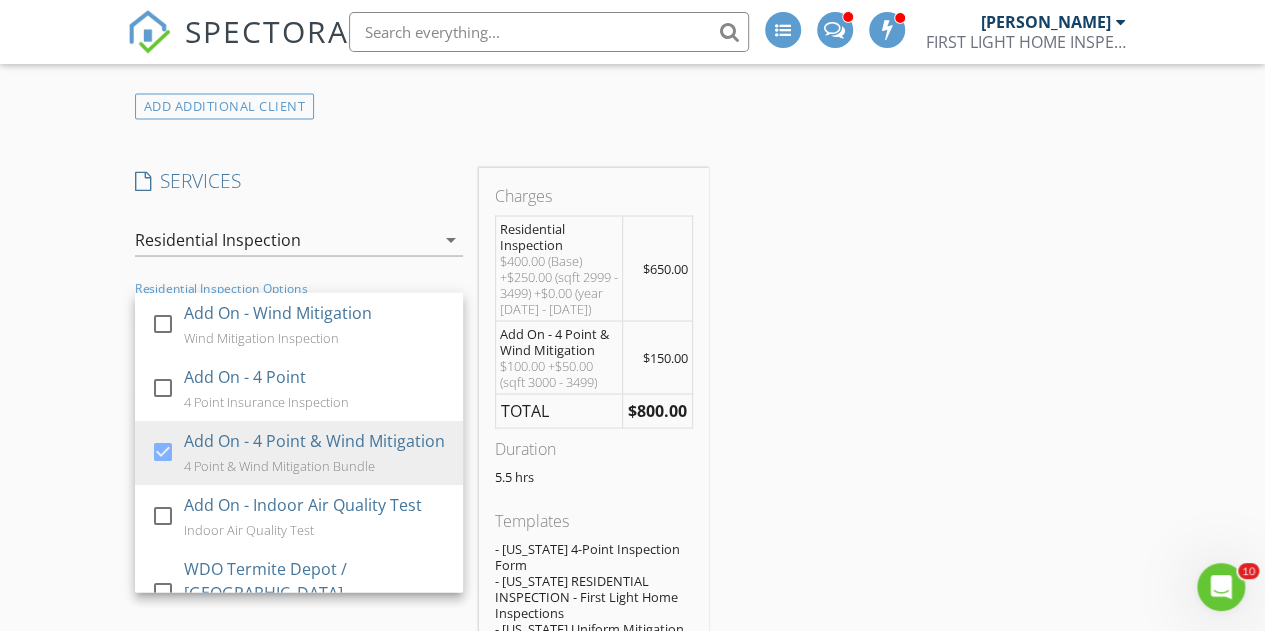 scroll, scrollTop: 92, scrollLeft: 0, axis: vertical 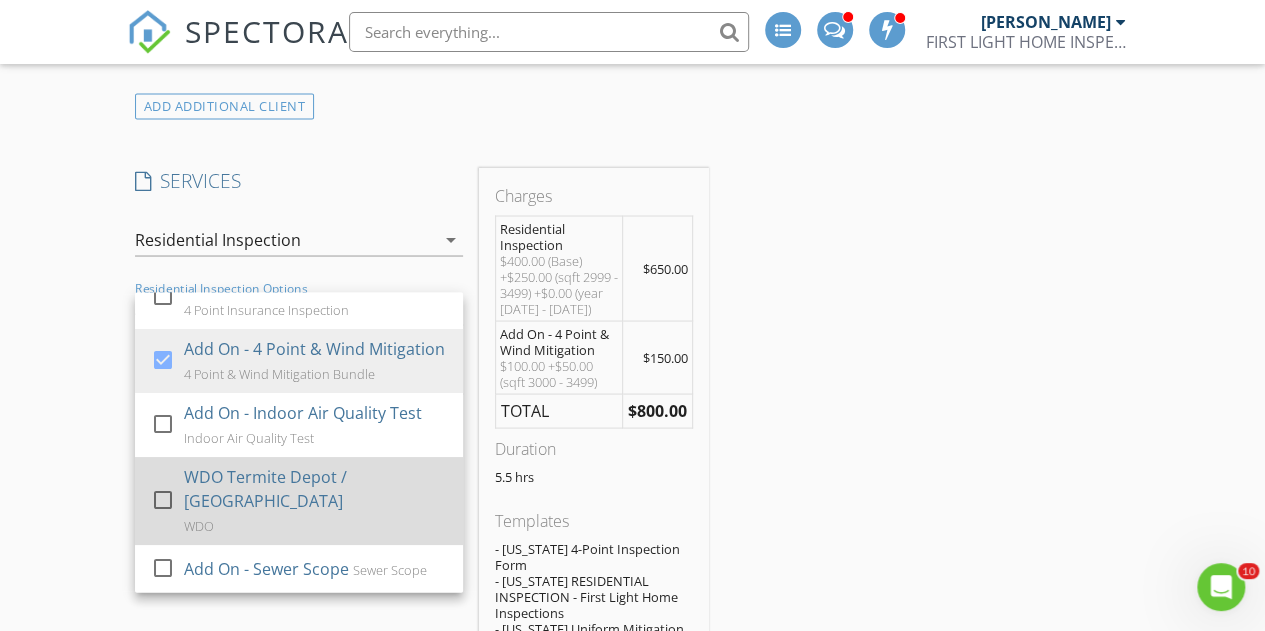 click on "WDO Termite Depot / Ameripro   WDO" at bounding box center (314, 500) 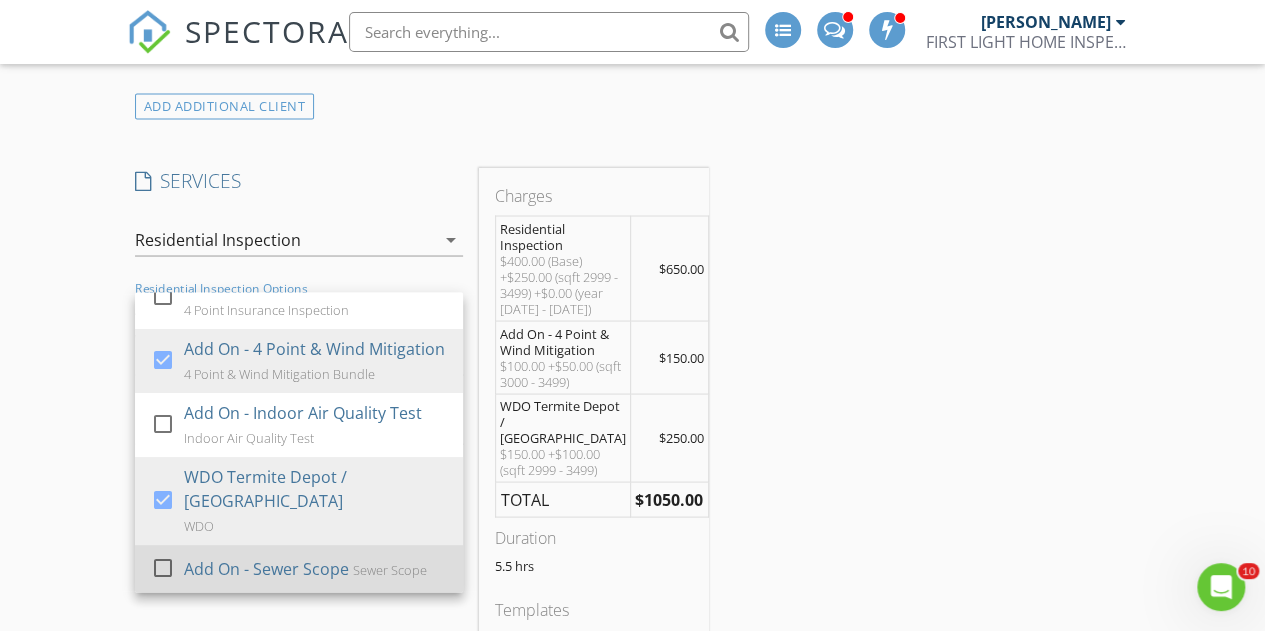 click on "Sewer Scope" at bounding box center [389, 569] 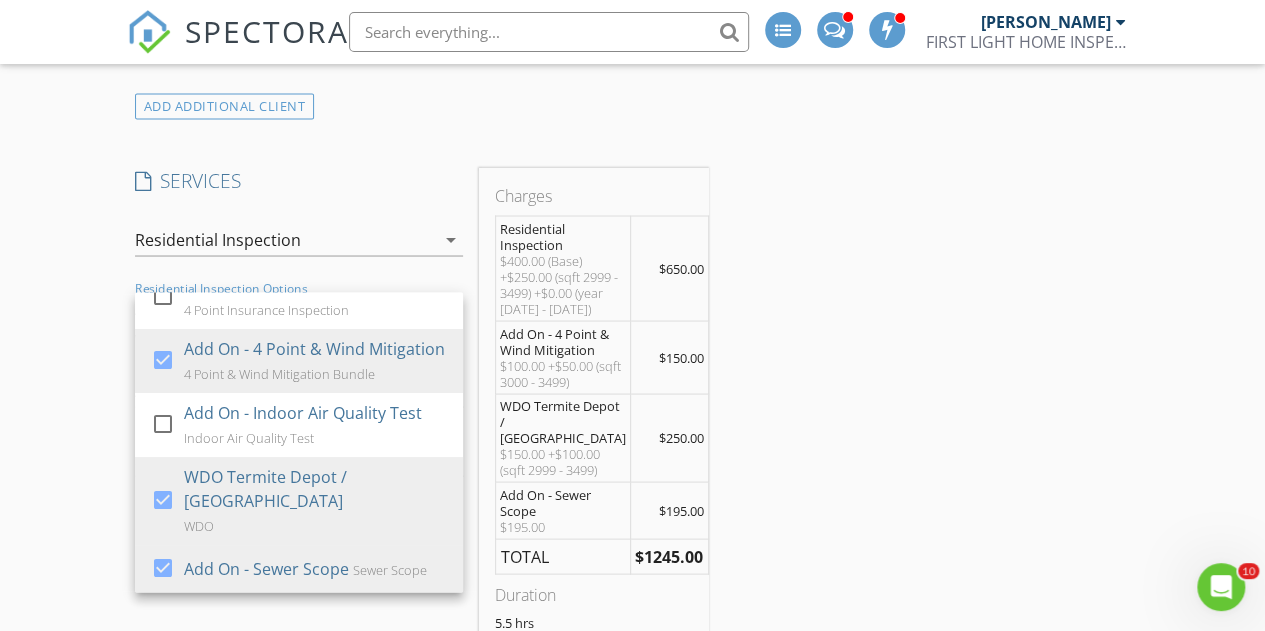 click on "INSPECTOR(S)
check_box   [PERSON_NAME]   PRIMARY   [PERSON_NAME] arrow_drop_down   check_box_outline_blank [PERSON_NAME] specifically requested
Date/Time
[DATE] 9:00 AM
Location
Address Search       Address [STREET_ADDRESS][US_STATE]   County St. [PERSON_NAME]     Square Feet 3371   Year Built 2004   Foundation arrow_drop_down     [PERSON_NAME]     3.5 miles     (8 minutes)
client
check_box Enable Client CC email for this inspection   Client Search     check_box_outline_blank Client is a Company/Organization     First Name   Last Name   Email   CC Email   Phone   Address   City   State   Zip     Tags         Notes   Private Notes
ADD ADDITIONAL client
SERVICES
check_box   Residential Inspection   check_box_outline_blank" at bounding box center [633, 933] 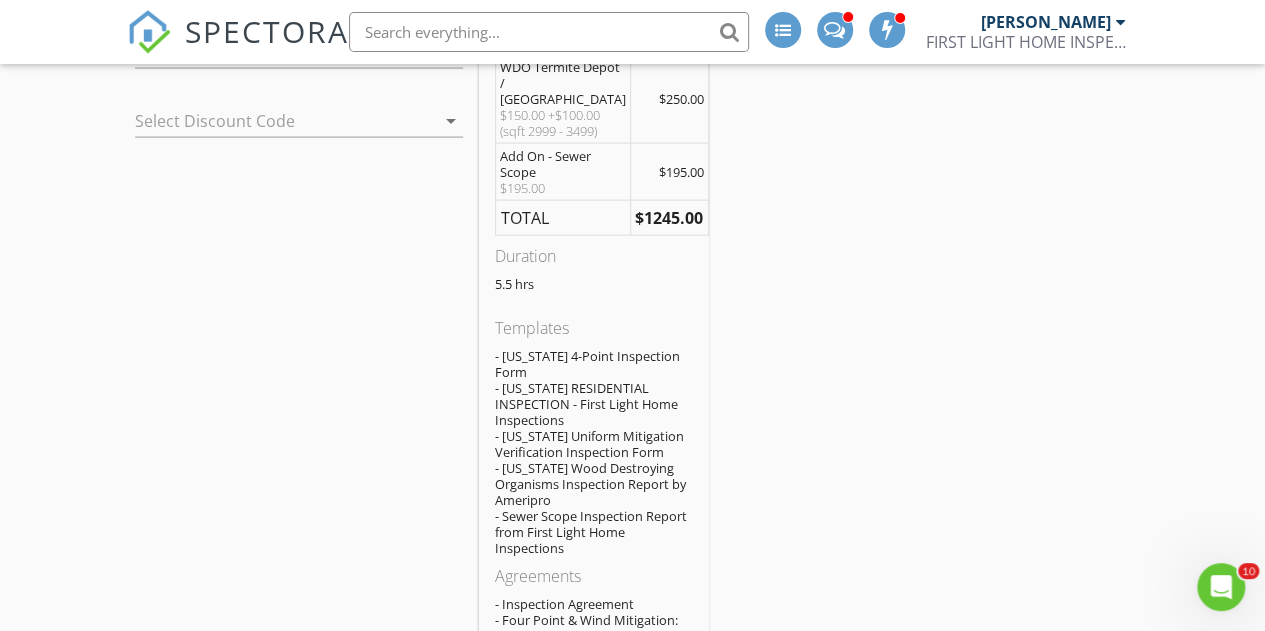 scroll, scrollTop: 2162, scrollLeft: 0, axis: vertical 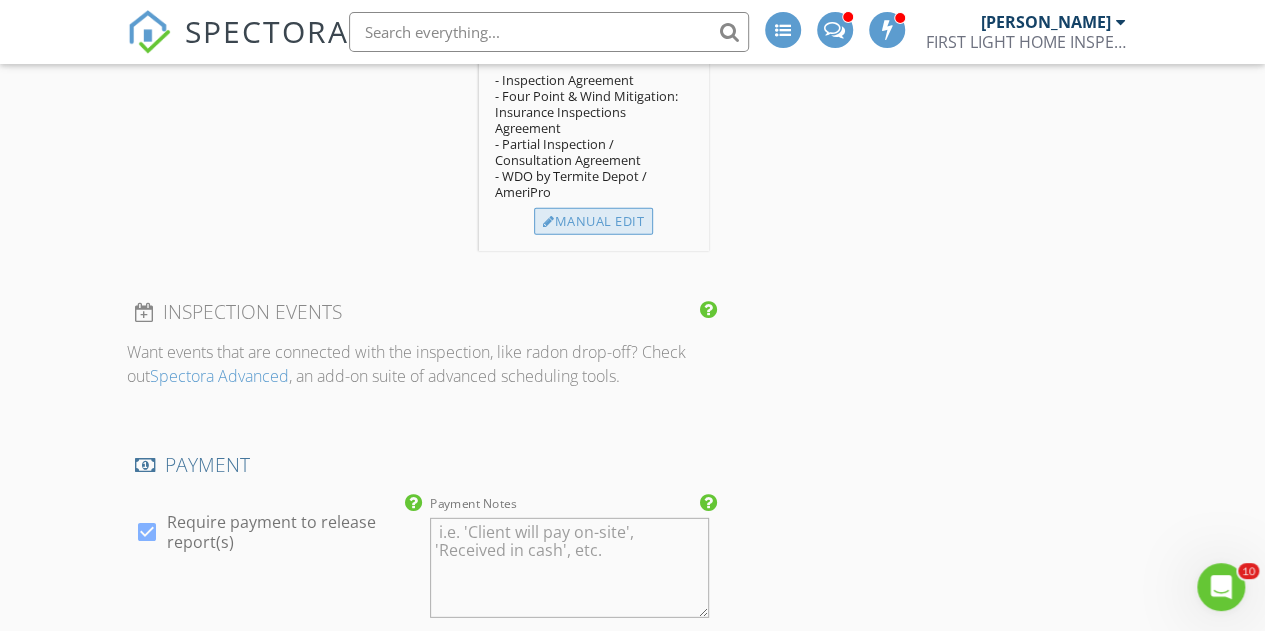 click on "Manual Edit" at bounding box center (593, 222) 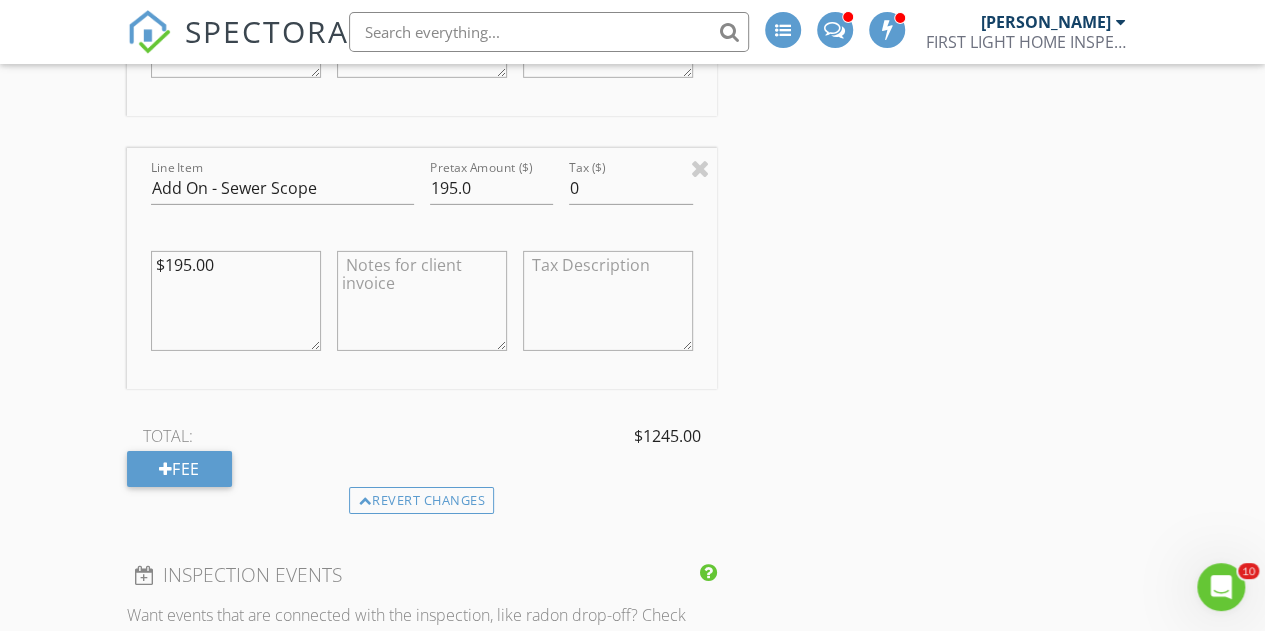 scroll, scrollTop: 3148, scrollLeft: 0, axis: vertical 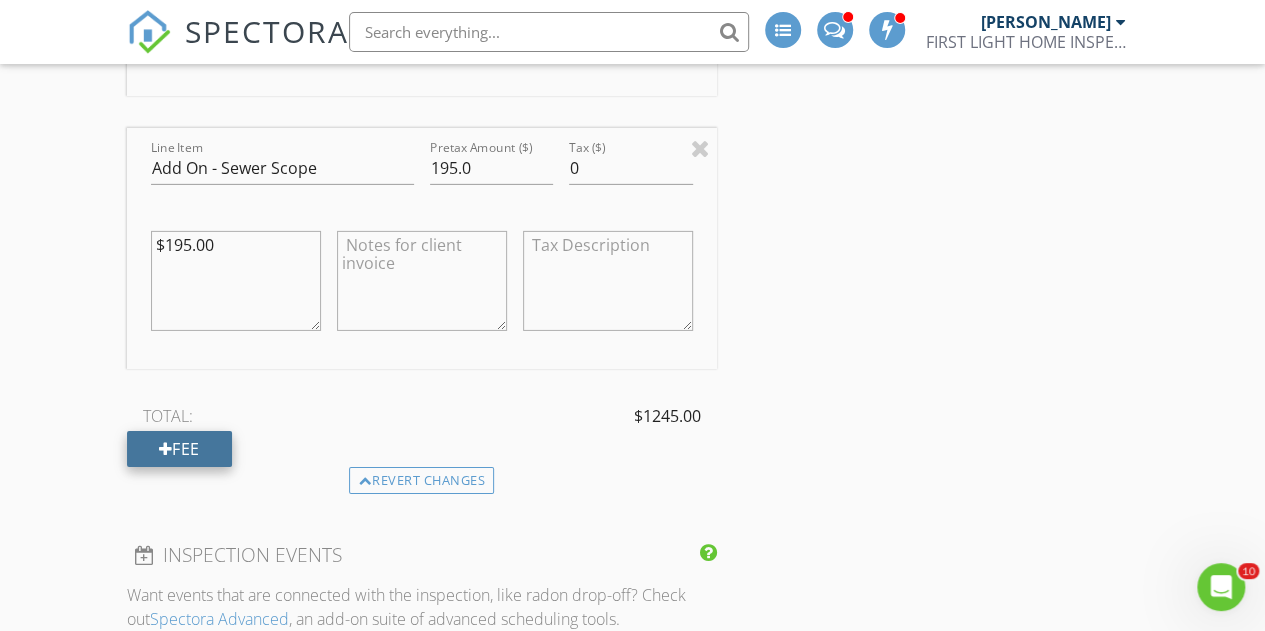 click on "Fee" at bounding box center (179, 449) 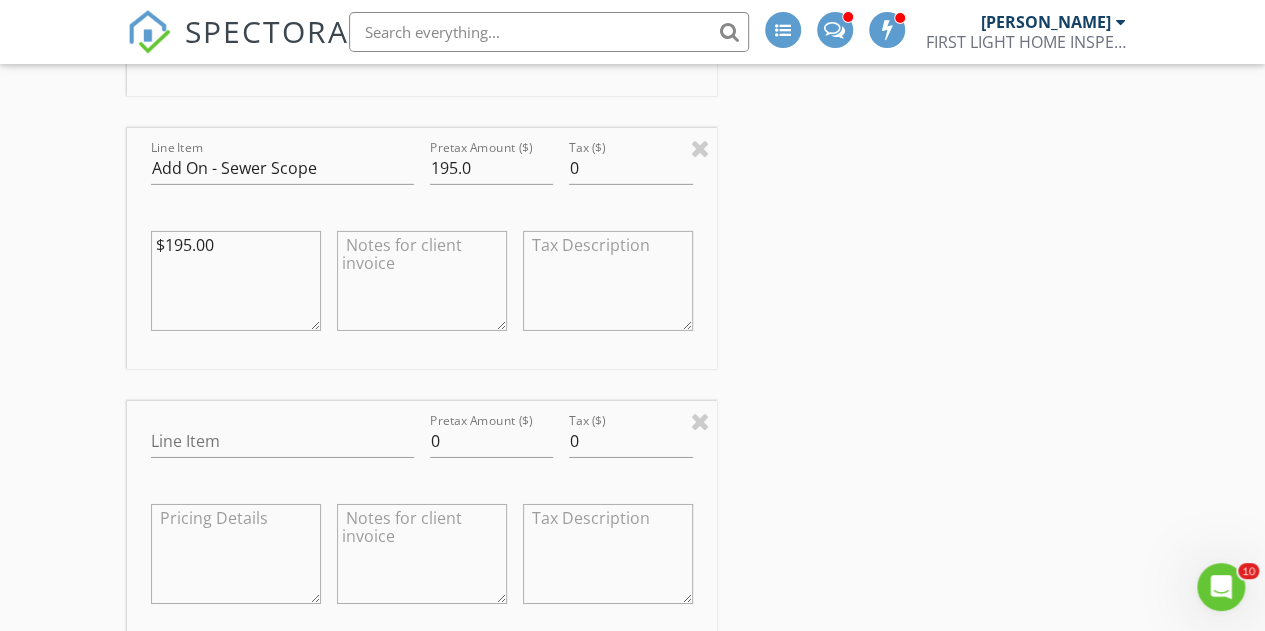click on "Line Item" at bounding box center (282, 445) 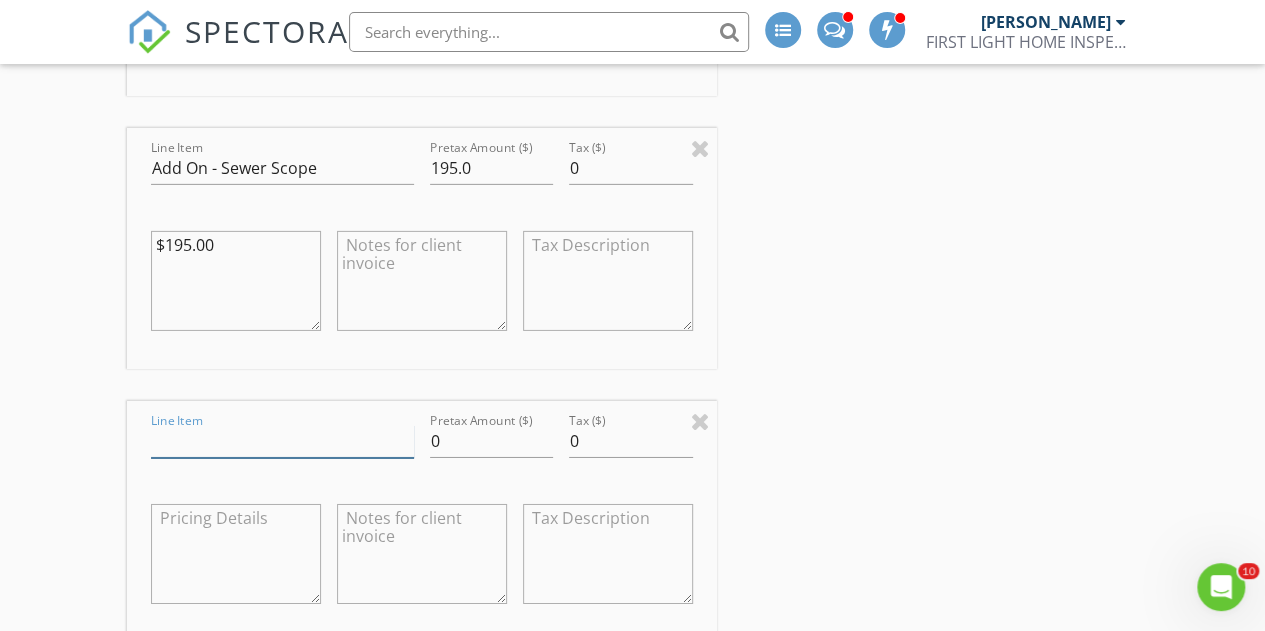 click on "Line Item" at bounding box center [282, 441] 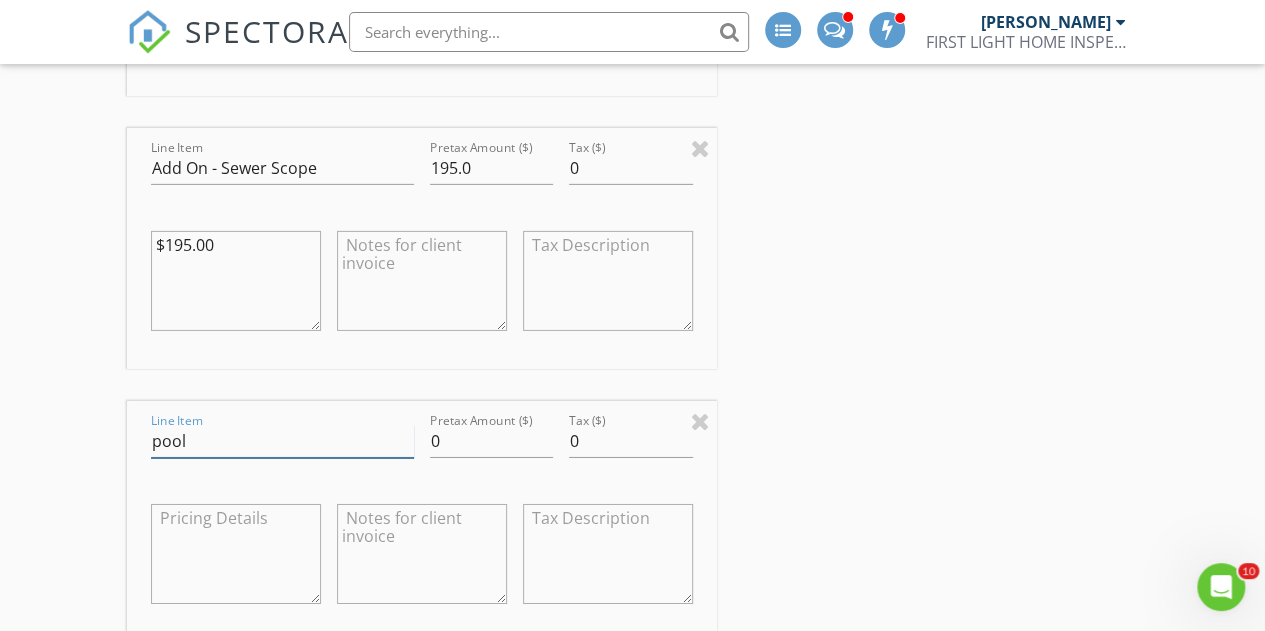 type on "pool" 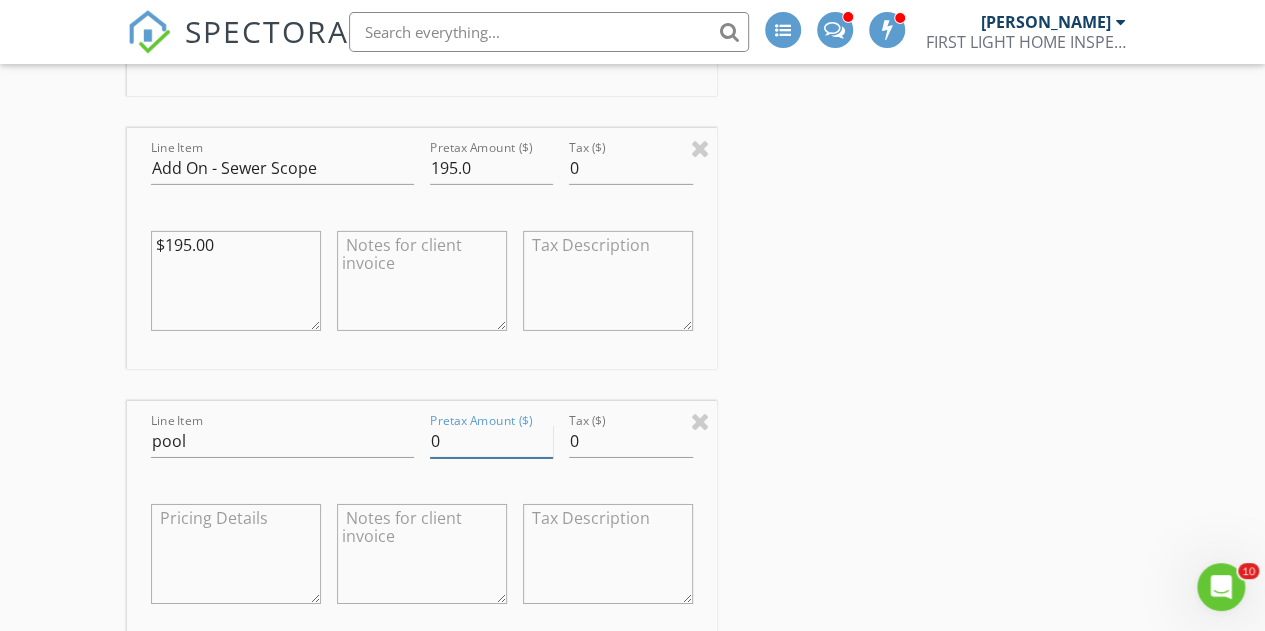 click on "0" at bounding box center (492, 441) 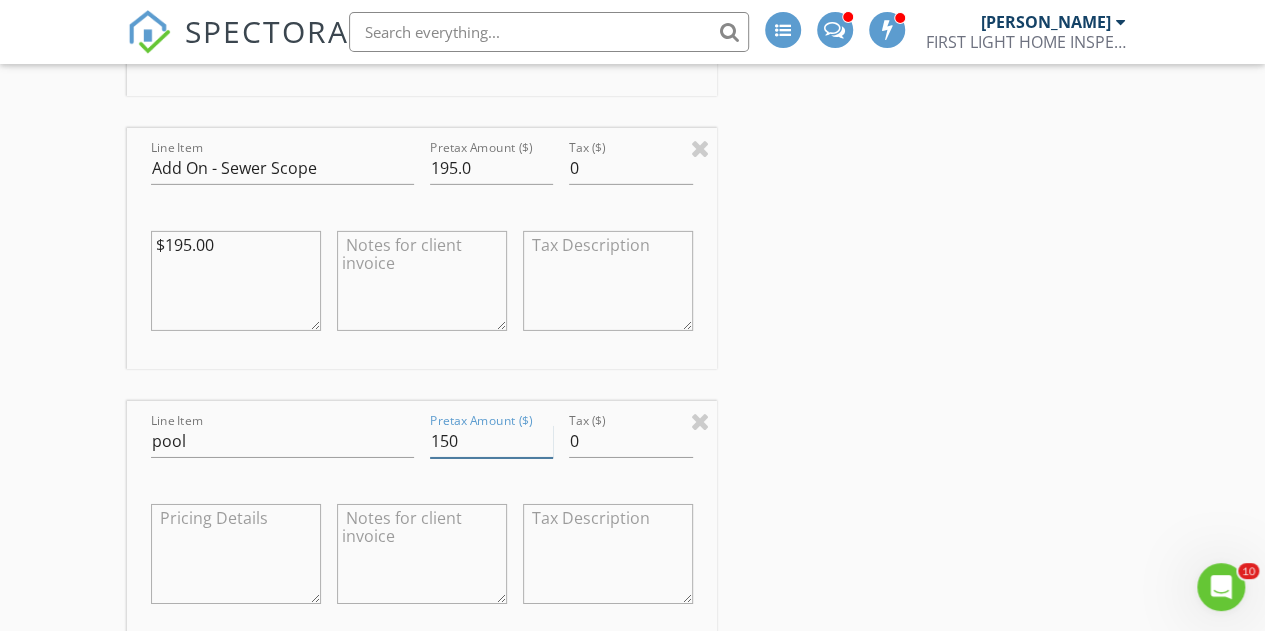 type on "150" 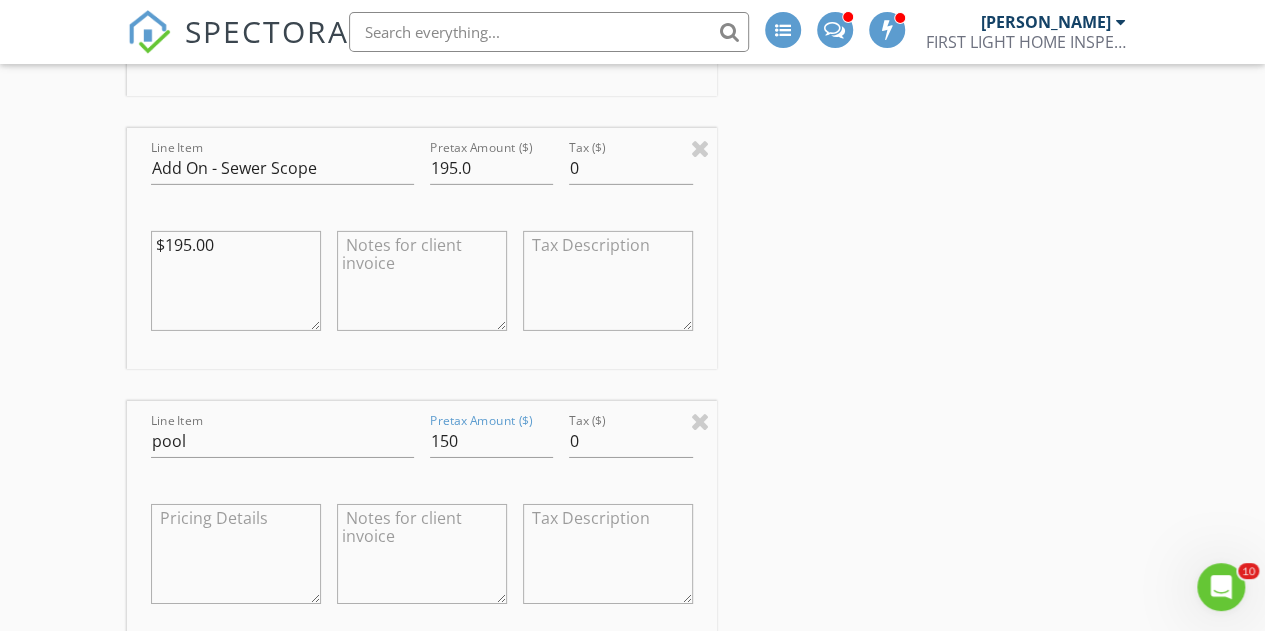 click on "INSPECTOR(S)
check_box   [PERSON_NAME]   PRIMARY   [PERSON_NAME] arrow_drop_down   check_box_outline_blank [PERSON_NAME] specifically requested
Date/Time
[DATE] 9:00 AM
Location
Address Search       Address [STREET_ADDRESS][US_STATE]   County St. [PERSON_NAME]     Square Feet 3371   Year Built 2004   Foundation arrow_drop_down     [PERSON_NAME]     3.5 miles     (8 minutes)
client
check_box Enable Client CC email for this inspection   Client Search     check_box_outline_blank Client is a Company/Organization     First Name   Last Name   Email   CC Email   Phone   Address   City   State   Zip     Tags         Notes   Private Notes
ADD ADDITIONAL client
SERVICES
check_box   Residential Inspection   check_box_outline_blank" at bounding box center (633, 69) 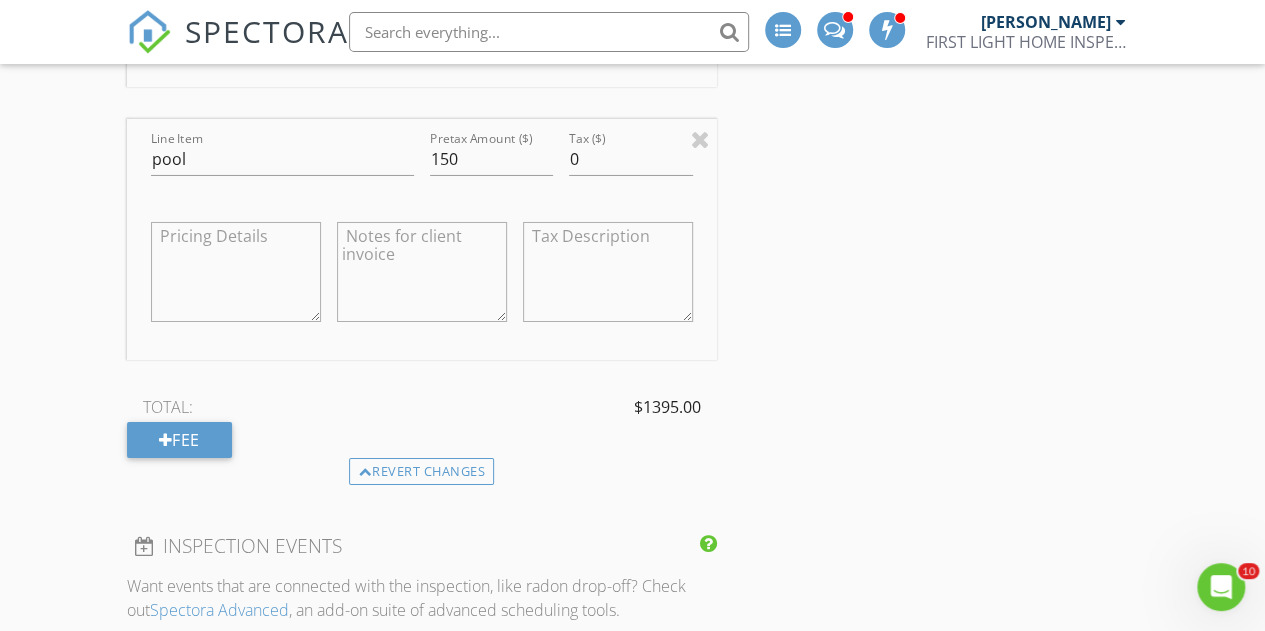 scroll, scrollTop: 3471, scrollLeft: 0, axis: vertical 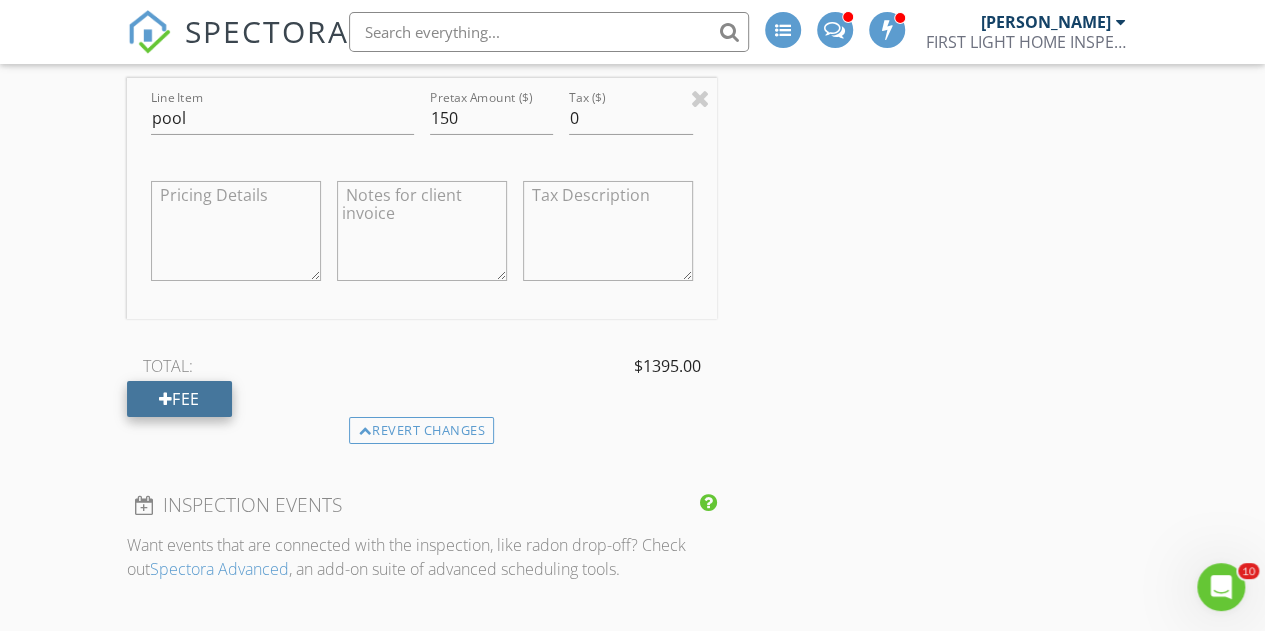 click on "Fee" at bounding box center (179, 399) 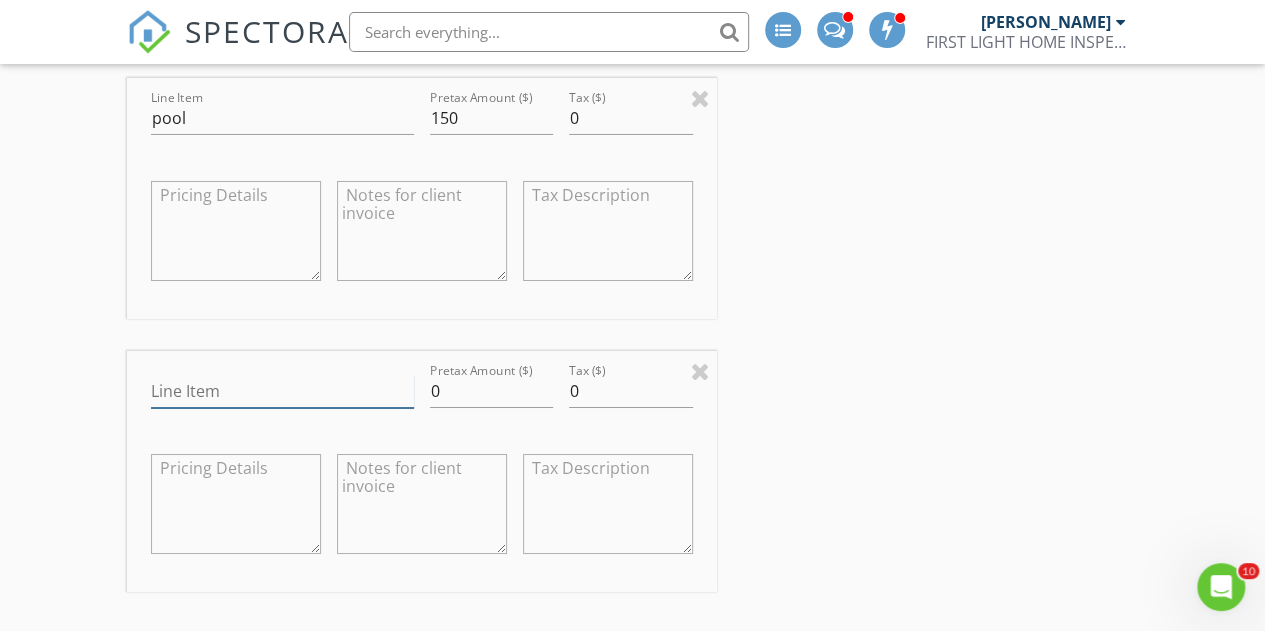 click on "Line Item" at bounding box center (282, 391) 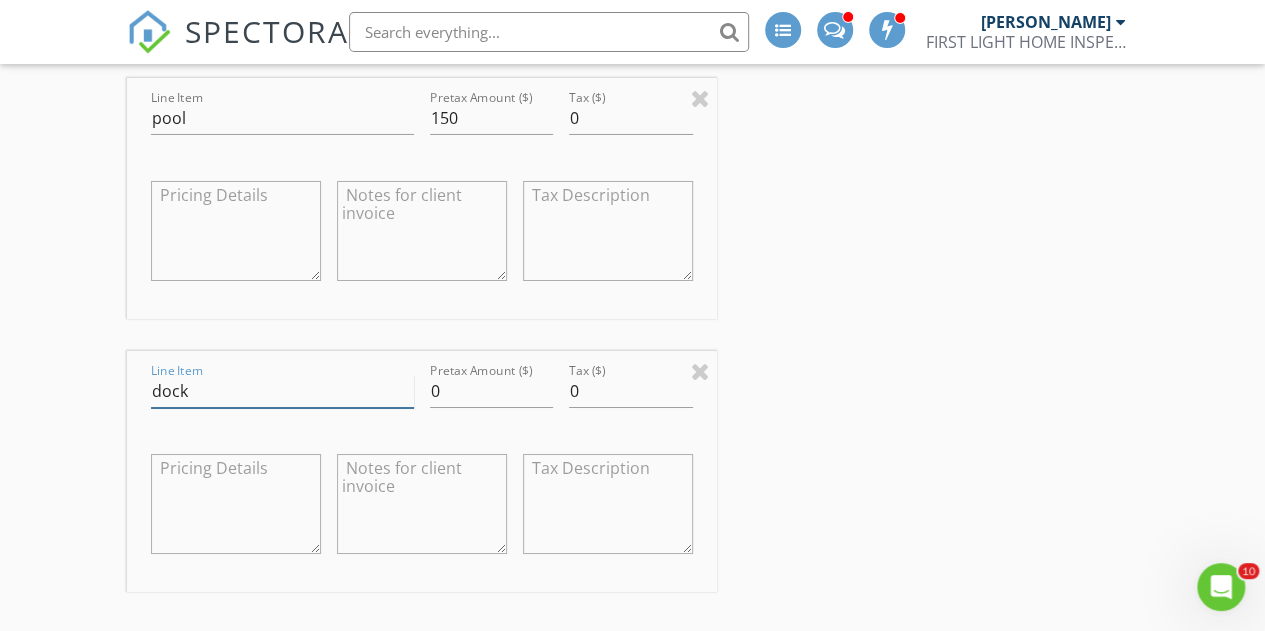 type on "dock" 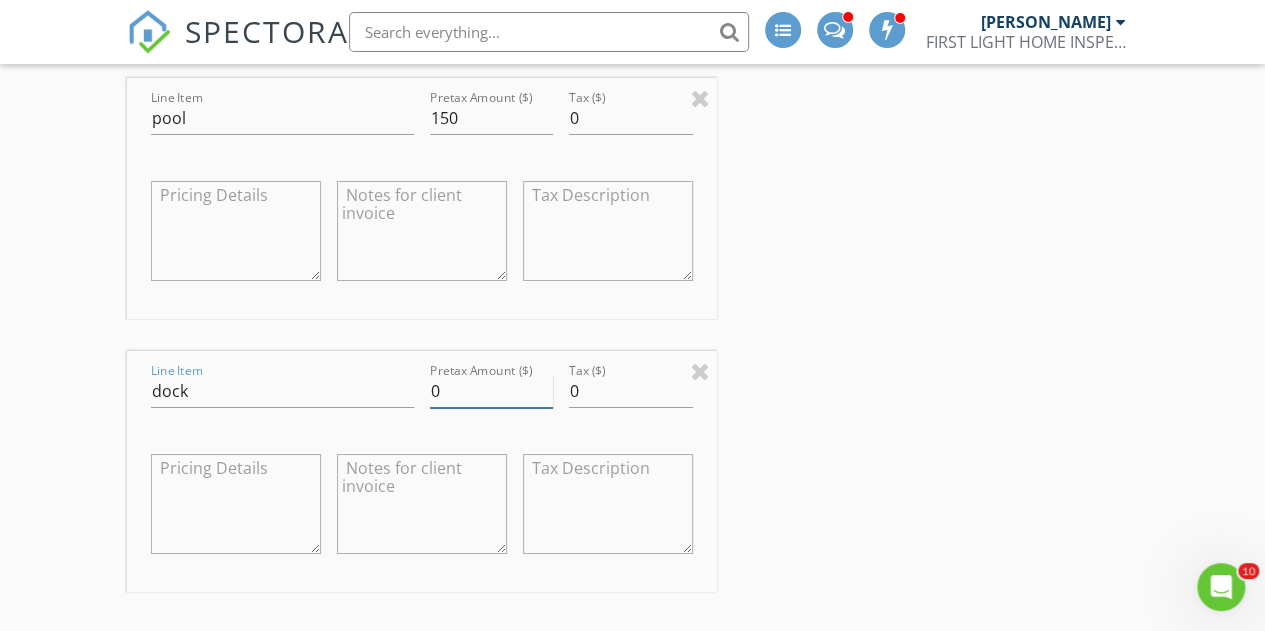 click on "0" at bounding box center (492, 391) 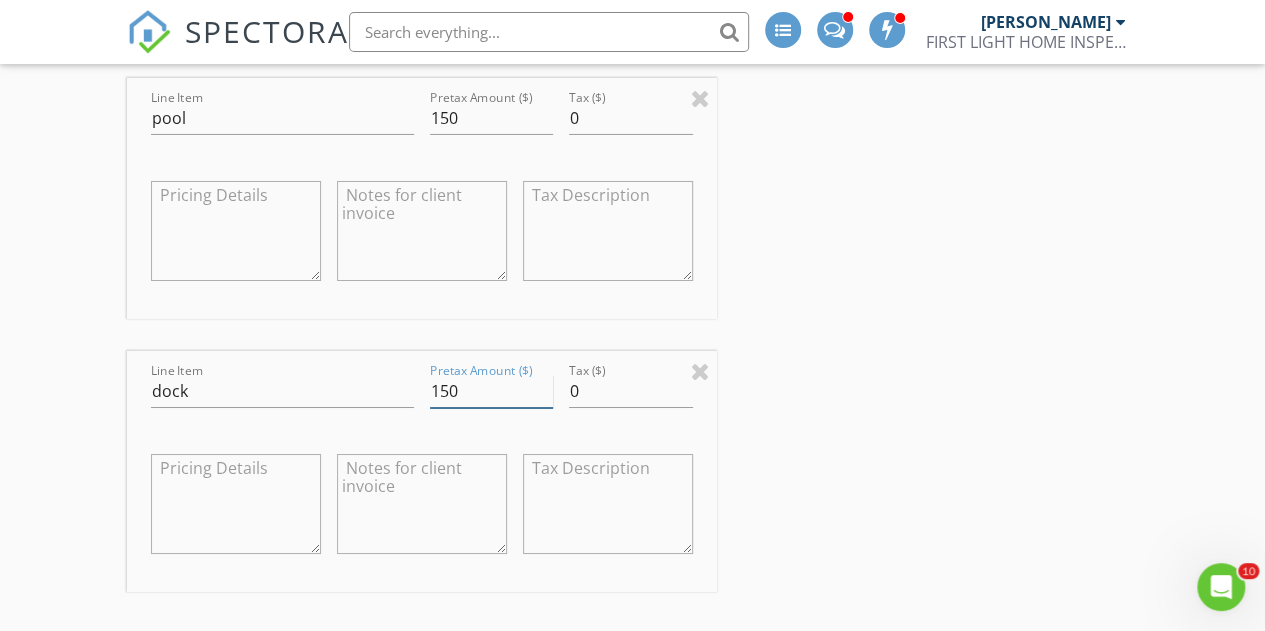 type on "150" 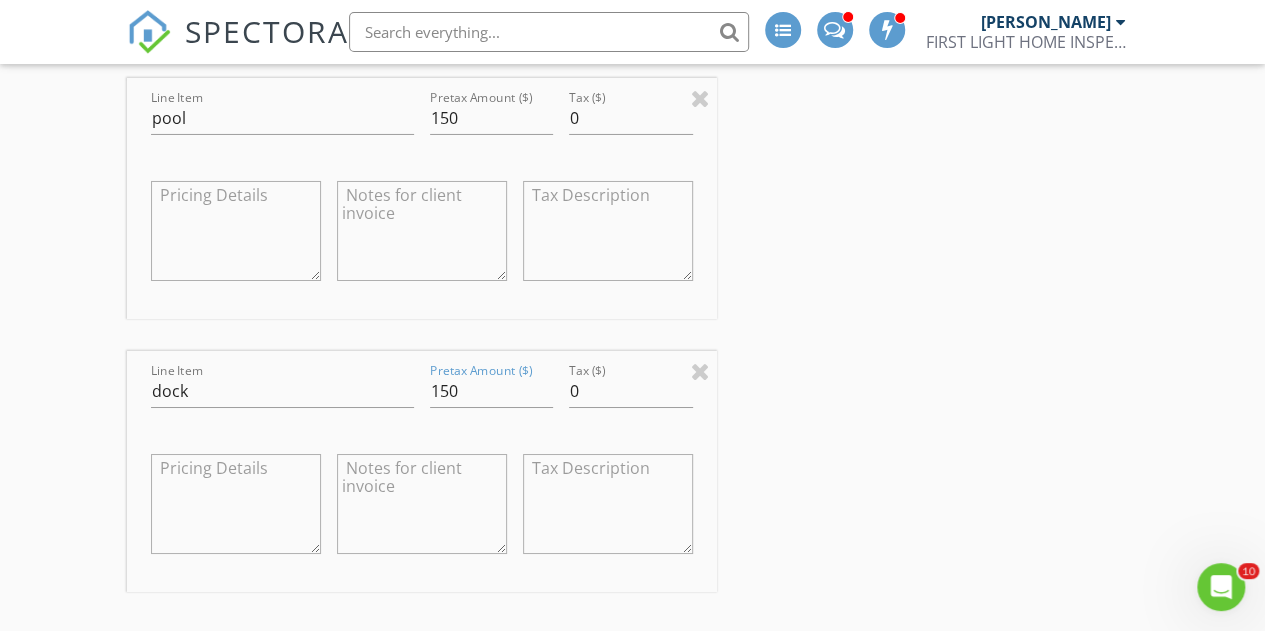 click on "INSPECTOR(S)
check_box   [PERSON_NAME]   PRIMARY   [PERSON_NAME] arrow_drop_down   check_box_outline_blank [PERSON_NAME] specifically requested
Date/Time
[DATE] 9:00 AM
Location
Address Search       Address [STREET_ADDRESS][US_STATE]   County St. [PERSON_NAME]     Square Feet 3371   Year Built 2004   Foundation arrow_drop_down     [PERSON_NAME]     3.5 miles     (8 minutes)
client
check_box Enable Client CC email for this inspection   Client Search     check_box_outline_blank Client is a Company/Organization     First Name   Last Name   Email   CC Email   Phone   Address   City   State   Zip     Tags         Notes   Private Notes
ADD ADDITIONAL client
SERVICES
check_box   Residential Inspection   check_box_outline_blank" at bounding box center [633, -118] 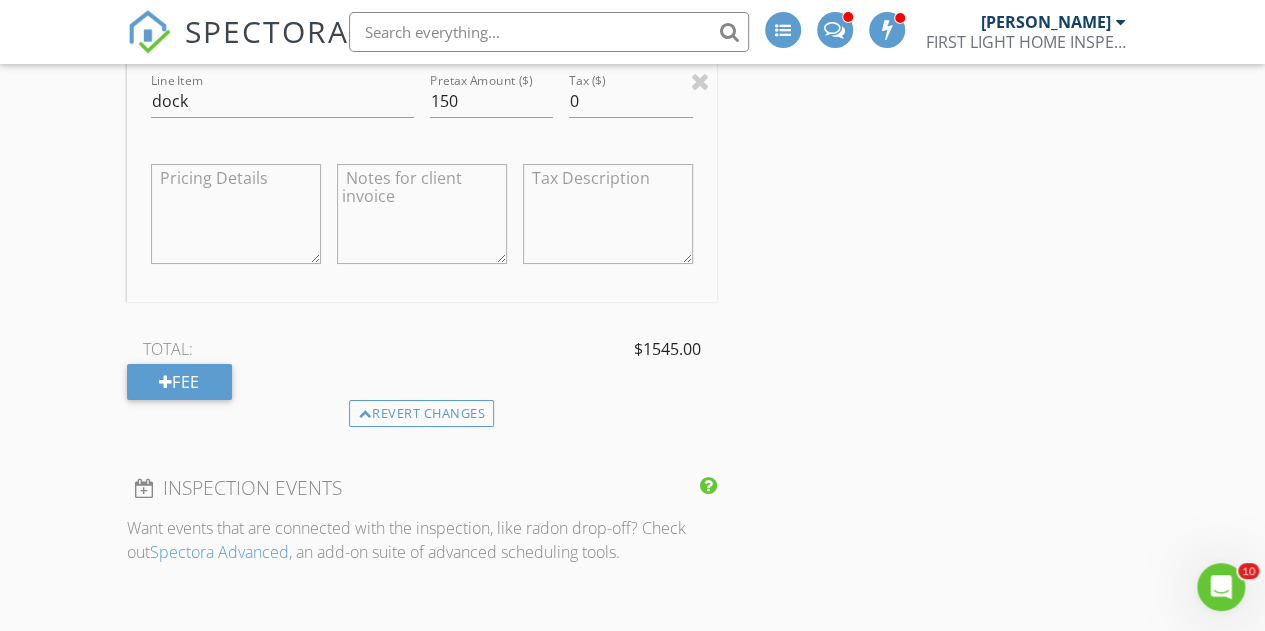 scroll, scrollTop: 3768, scrollLeft: 0, axis: vertical 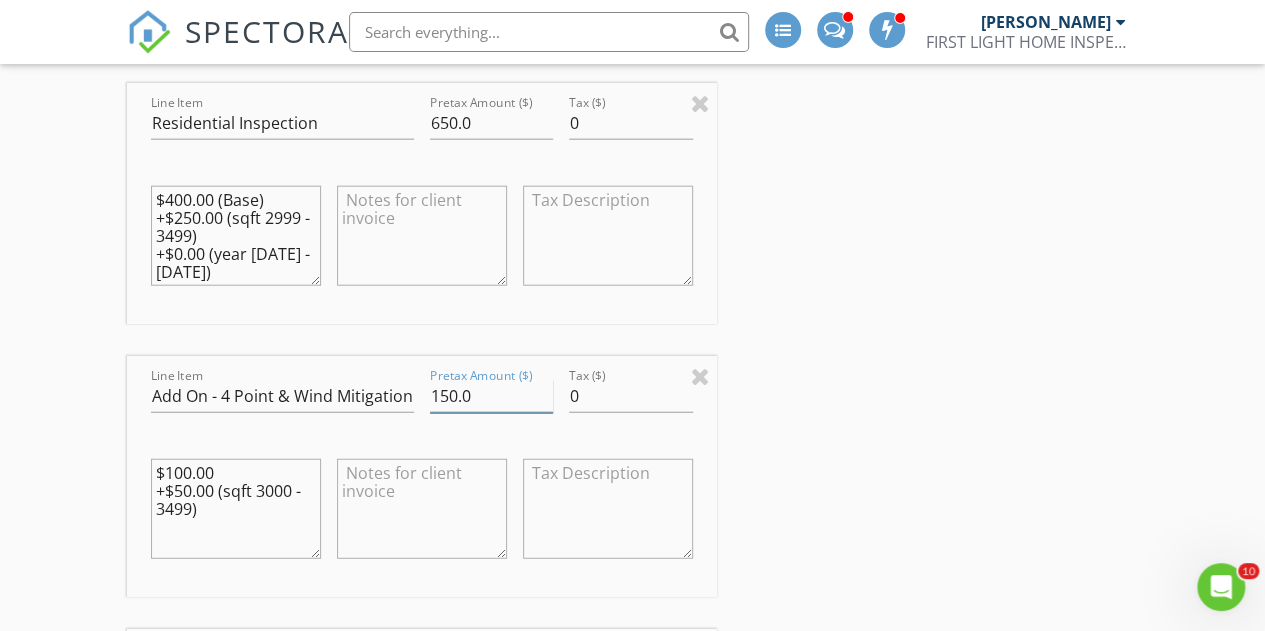 click on "150.0" at bounding box center (492, 396) 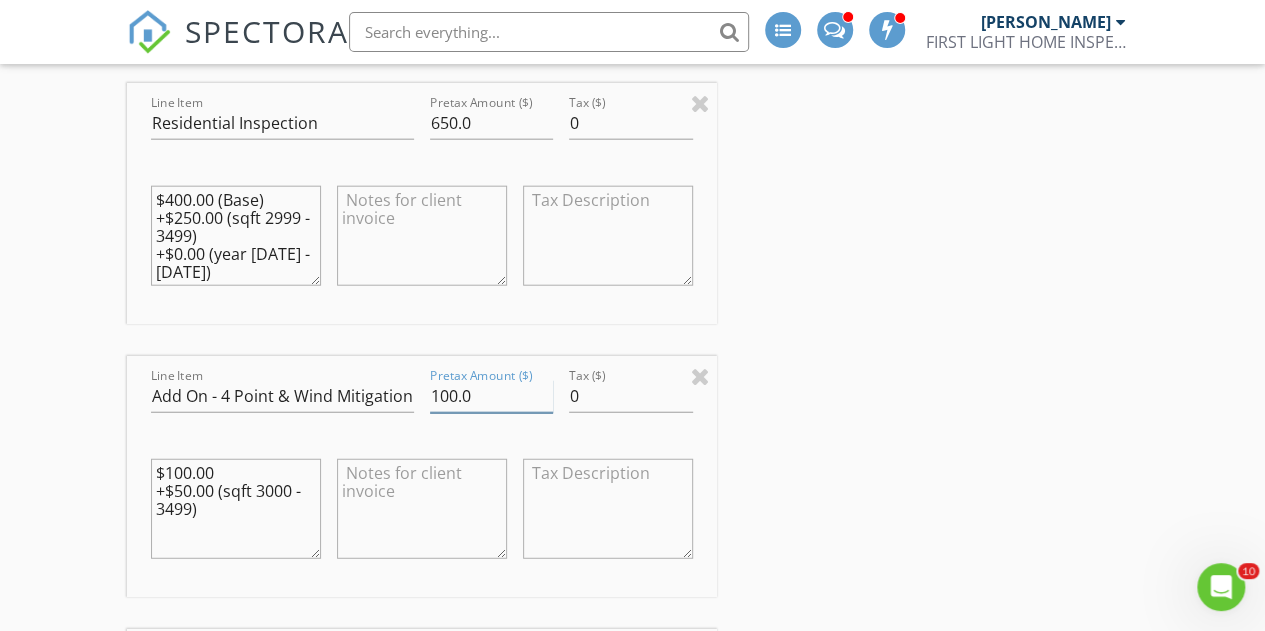type on "100.0" 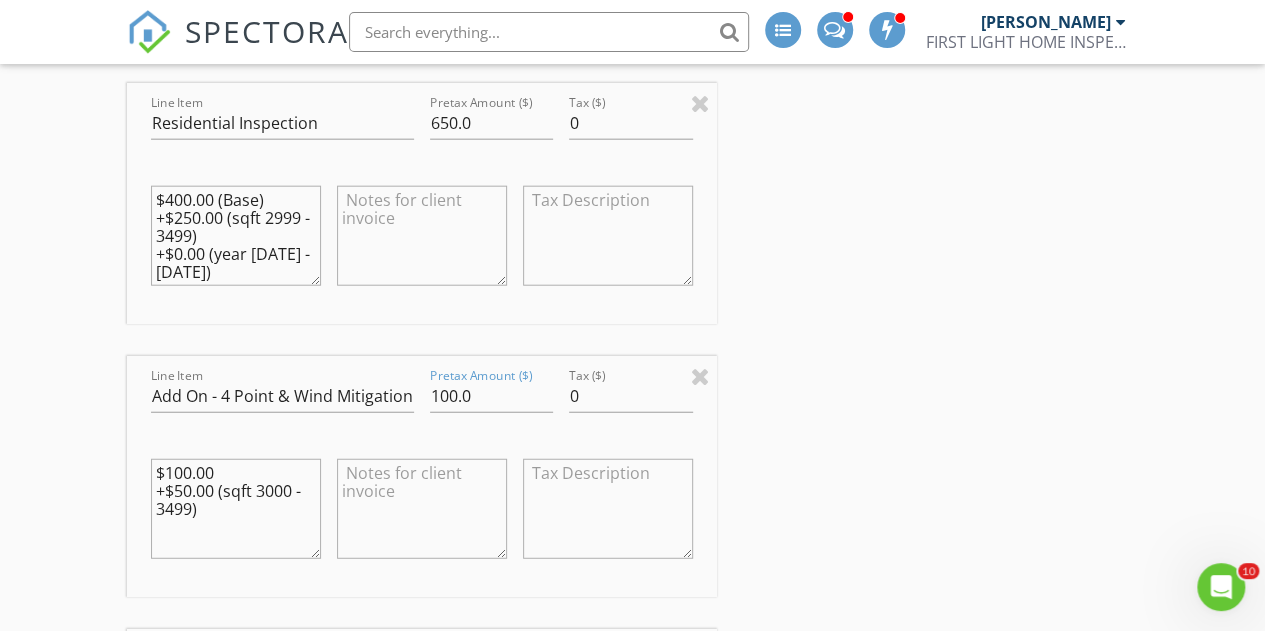 click on "INSPECTOR(S)
check_box   [PERSON_NAME]   PRIMARY   [PERSON_NAME] arrow_drop_down   check_box_outline_blank [PERSON_NAME] specifically requested
Date/Time
[DATE] 9:00 AM
Location
Address Search       Address [STREET_ADDRESS][US_STATE]   County St. [PERSON_NAME]     Square Feet 3371   Year Built 2004   Foundation arrow_drop_down     [PERSON_NAME]     3.5 miles     (8 minutes)
client
check_box Enable Client CC email for this inspection   Client Search     check_box_outline_blank Client is a Company/Organization     First Name   Last Name   Email   CC Email   Phone   Address   City   State   Zip     Tags         Notes   Private Notes
ADD ADDITIONAL client
SERVICES
check_box   Residential Inspection   check_box_outline_blank" at bounding box center (633, 979) 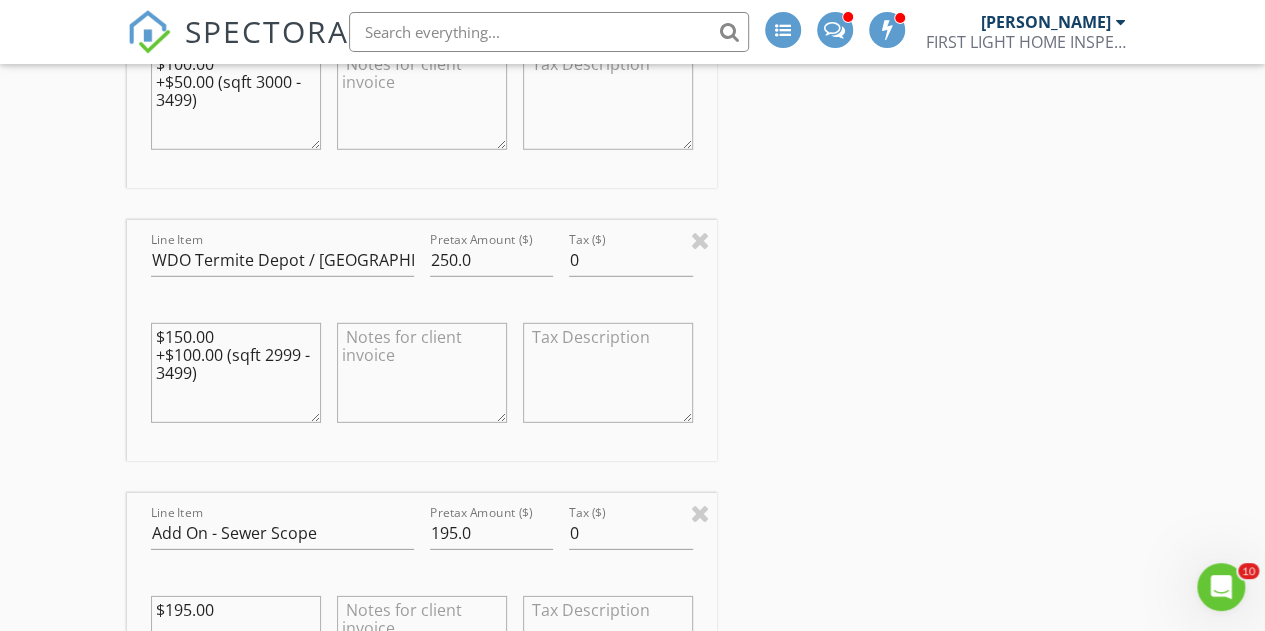 scroll, scrollTop: 2790, scrollLeft: 0, axis: vertical 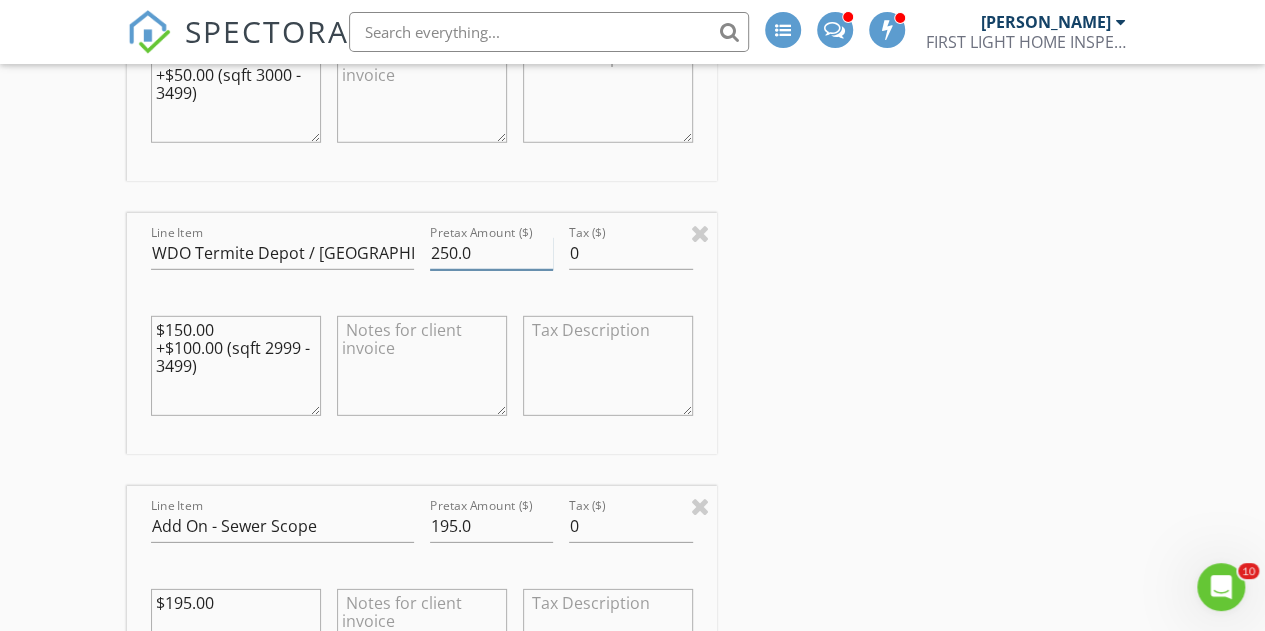 click on "250.0" at bounding box center (492, 253) 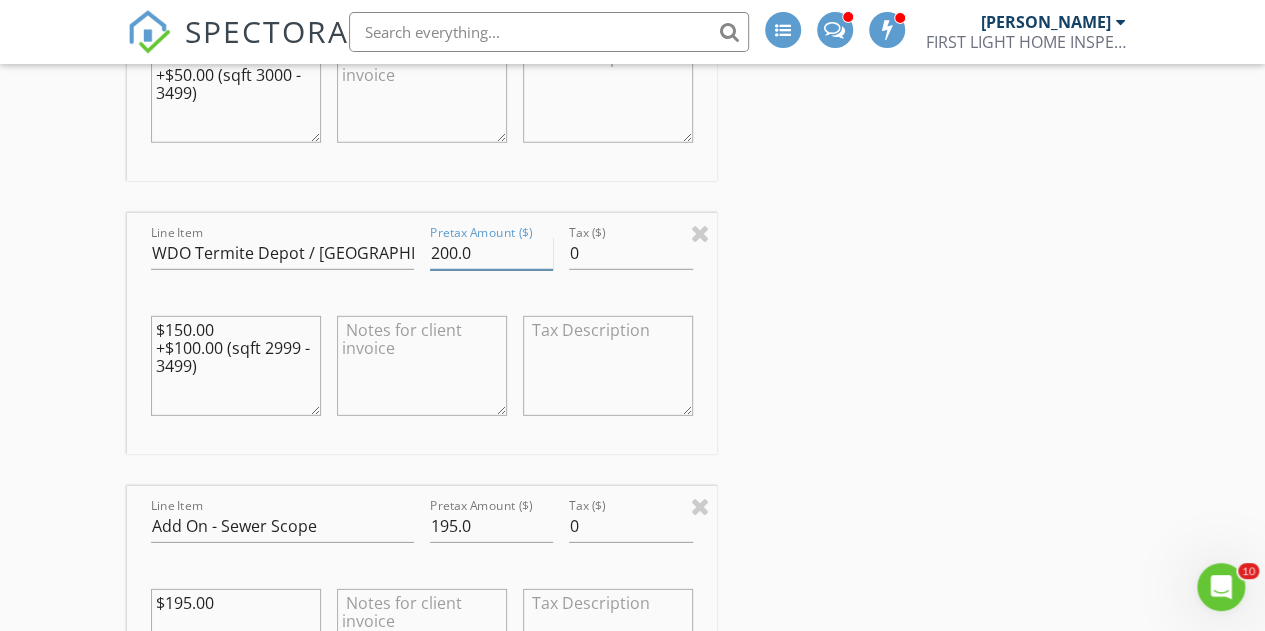 type on "200.0" 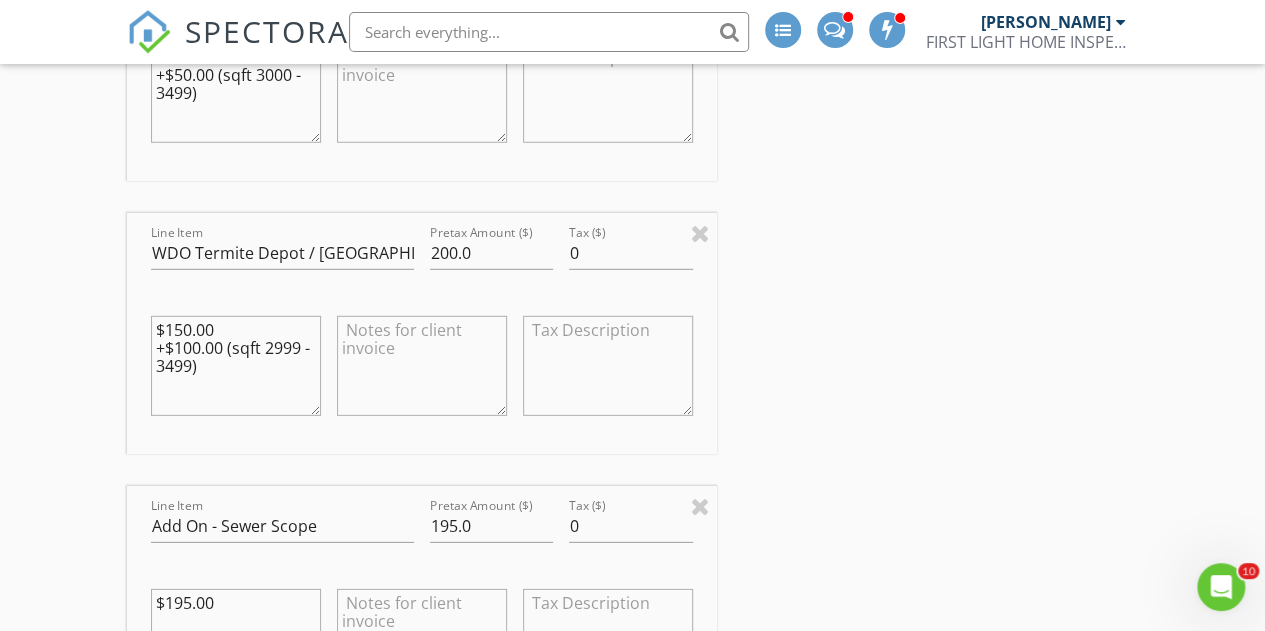 click on "INSPECTOR(S)
check_box   [PERSON_NAME]   PRIMARY   [PERSON_NAME] arrow_drop_down   check_box_outline_blank [PERSON_NAME] specifically requested
Date/Time
[DATE] 9:00 AM
Location
Address Search       Address [STREET_ADDRESS][US_STATE]   County St. [PERSON_NAME]     Square Feet 3371   Year Built 2004   Foundation arrow_drop_down     [PERSON_NAME]     3.5 miles     (8 minutes)
client
check_box Enable Client CC email for this inspection   Client Search     check_box_outline_blank Client is a Company/Organization     First Name   Last Name   Email   CC Email   Phone   Address   City   State   Zip     Tags         Notes   Private Notes
ADD ADDITIONAL client
SERVICES
check_box   Residential Inspection   check_box_outline_blank" at bounding box center (633, 563) 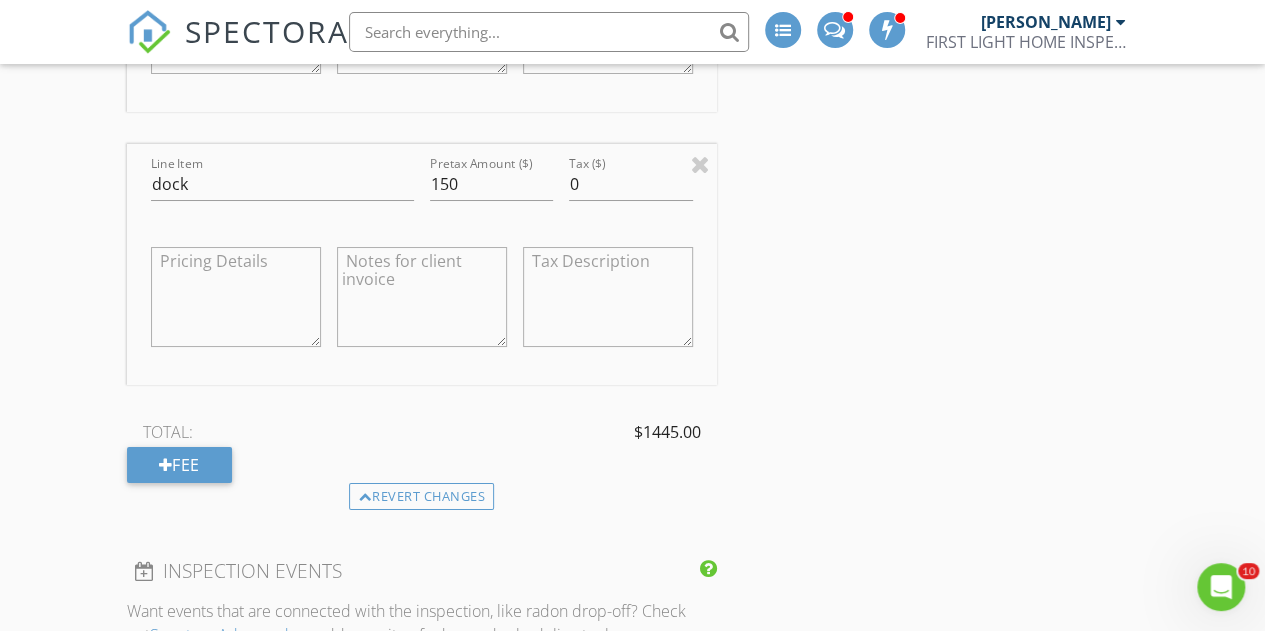 scroll, scrollTop: 3685, scrollLeft: 0, axis: vertical 